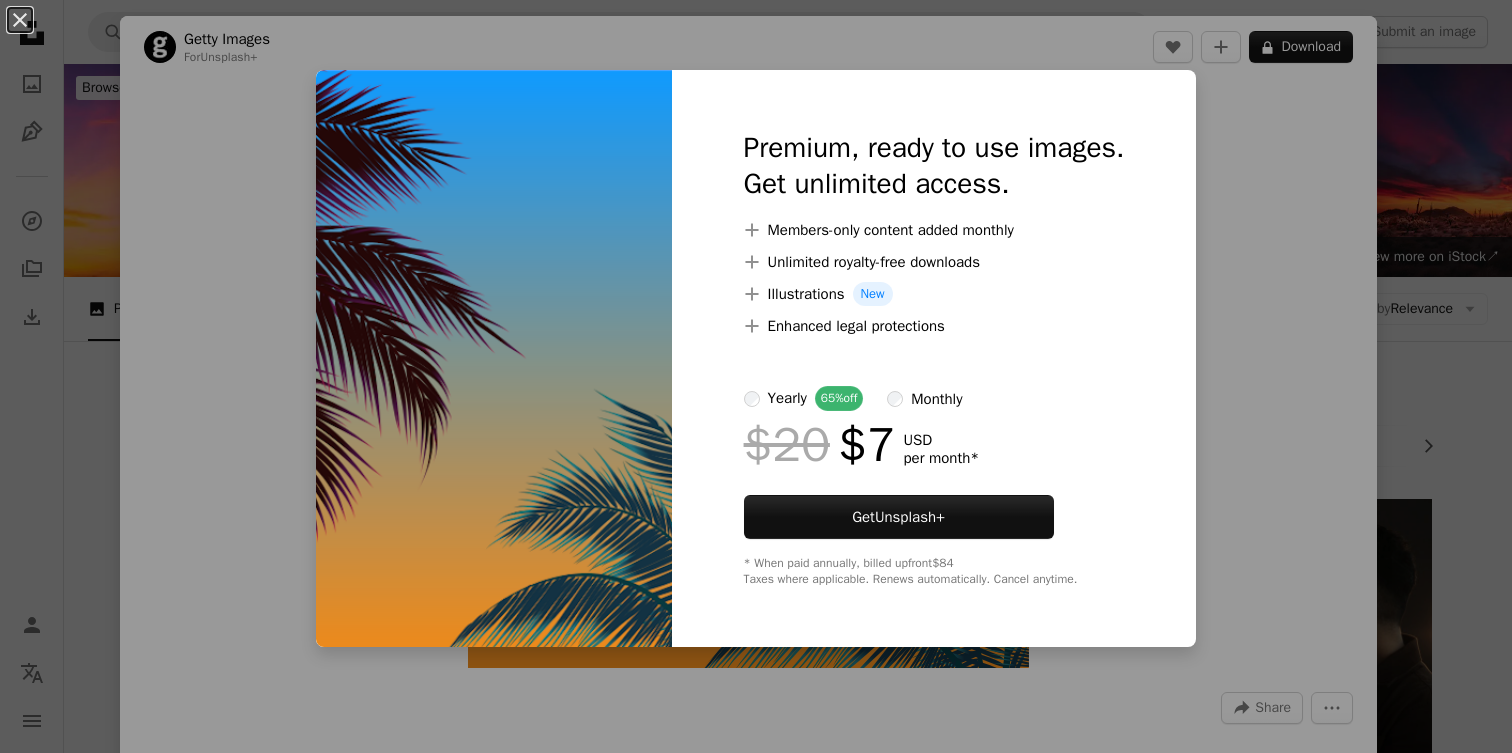 scroll, scrollTop: 975, scrollLeft: 0, axis: vertical 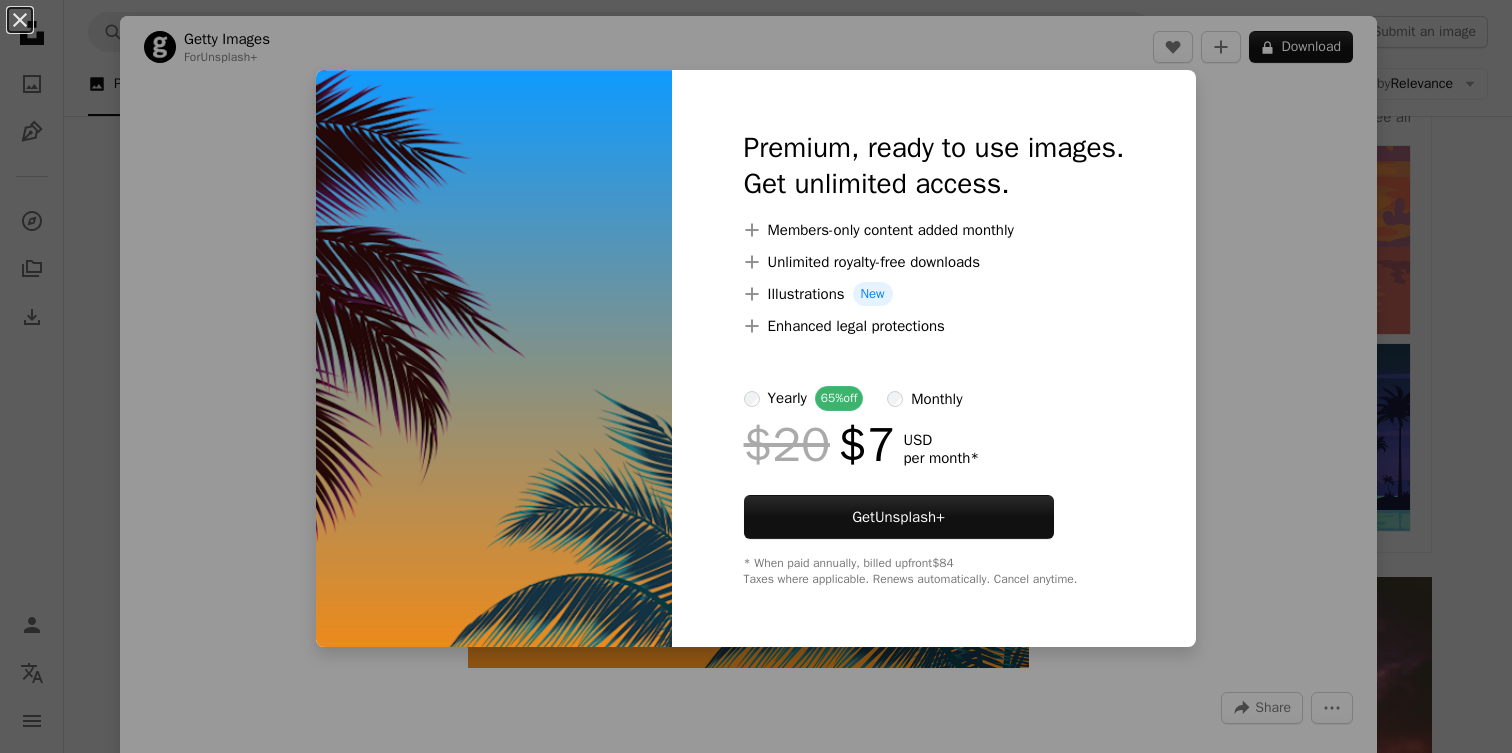 click on "An X shape Premium, ready to use images. Get unlimited access. A plus sign Members-only content added monthly A plus sign Unlimited royalty-free downloads A plus sign Illustrations  New A plus sign Enhanced legal protections yearly 65%  off monthly $20   $7 USD per month * Get  Unsplash+ * When paid annually, billed upfront  $84 Taxes where applicable. Renews automatically. Cancel anytime." at bounding box center [756, 376] 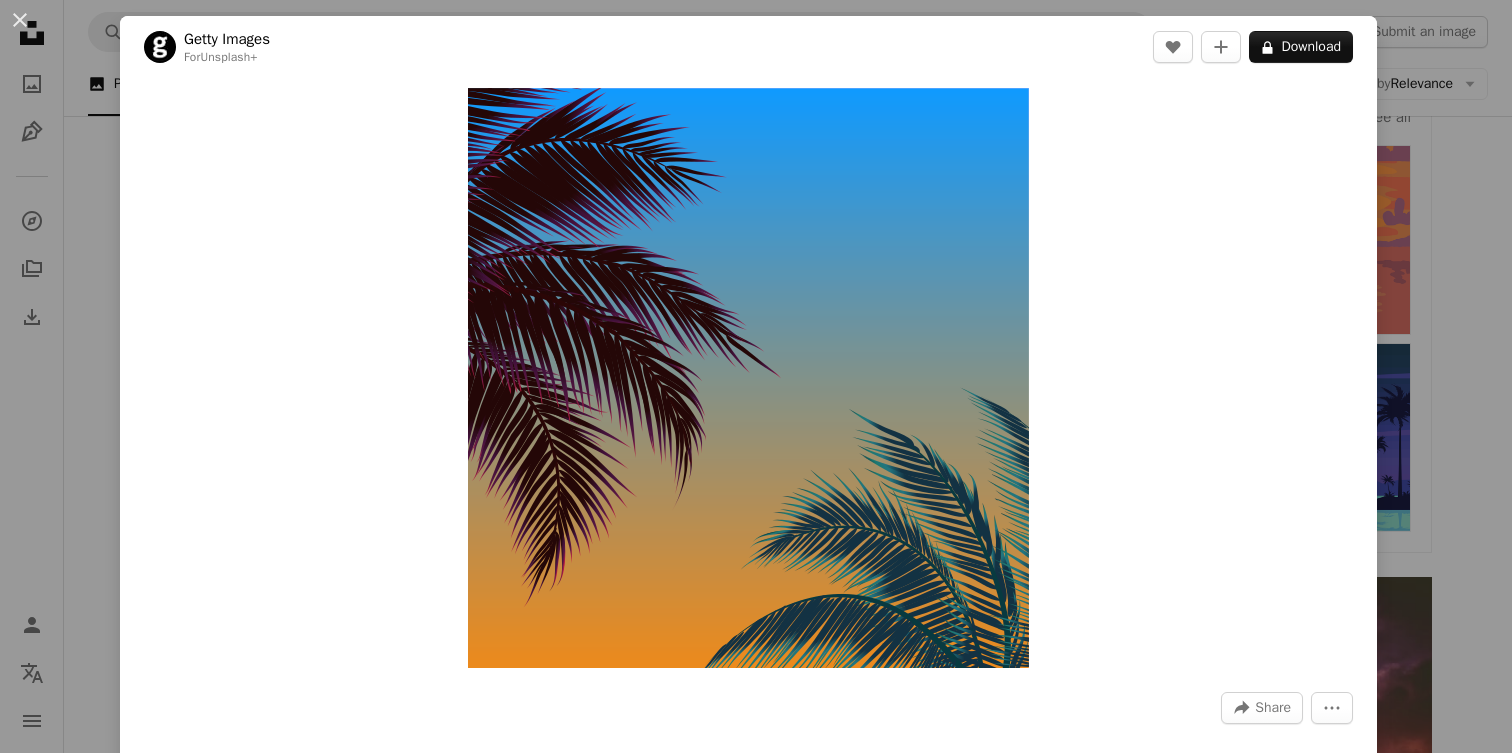click on "An X shape Getty Images For Unsplash+ A heart A plus sign A lock Download Zoom in A forward-right arrow Share More Actions Calendar outlined Published on April 1, 2024 Safety Licensed under the Unsplash+ License travel art sunset yellow palm tree shirt vector backgrounds illustrations orange color palm leaf no people vacations idyllic HD Wallpapers Related images Plus sign for Unsplash+ A heart A plus sign Getty Images For Unsplash+ A lock Download Plus sign for Unsplash+ A heart A plus sign Evelina Mitev For Unsplash+ A lock Download Plus sign for Unsplash+ A heart A plus sign Amanda Sala For Unsplash+ A lock Download Plus sign for Unsplash+ A heart A plus sign HJ Project For Unsplash+ A lock Download Plus sign for Unsplash+ A heart A plus sign Getty Images For Unsplash+ A lock Download Plus sign for Unsplash+ A heart A plus sign Getty Images For Unsplash+ A lock Download Plus sign for Unsplash+ A heart A plus sign Catur Argi For Unsplash+ A lock Download Plus sign for Unsplash+ A heart A plus sign" at bounding box center [756, 376] 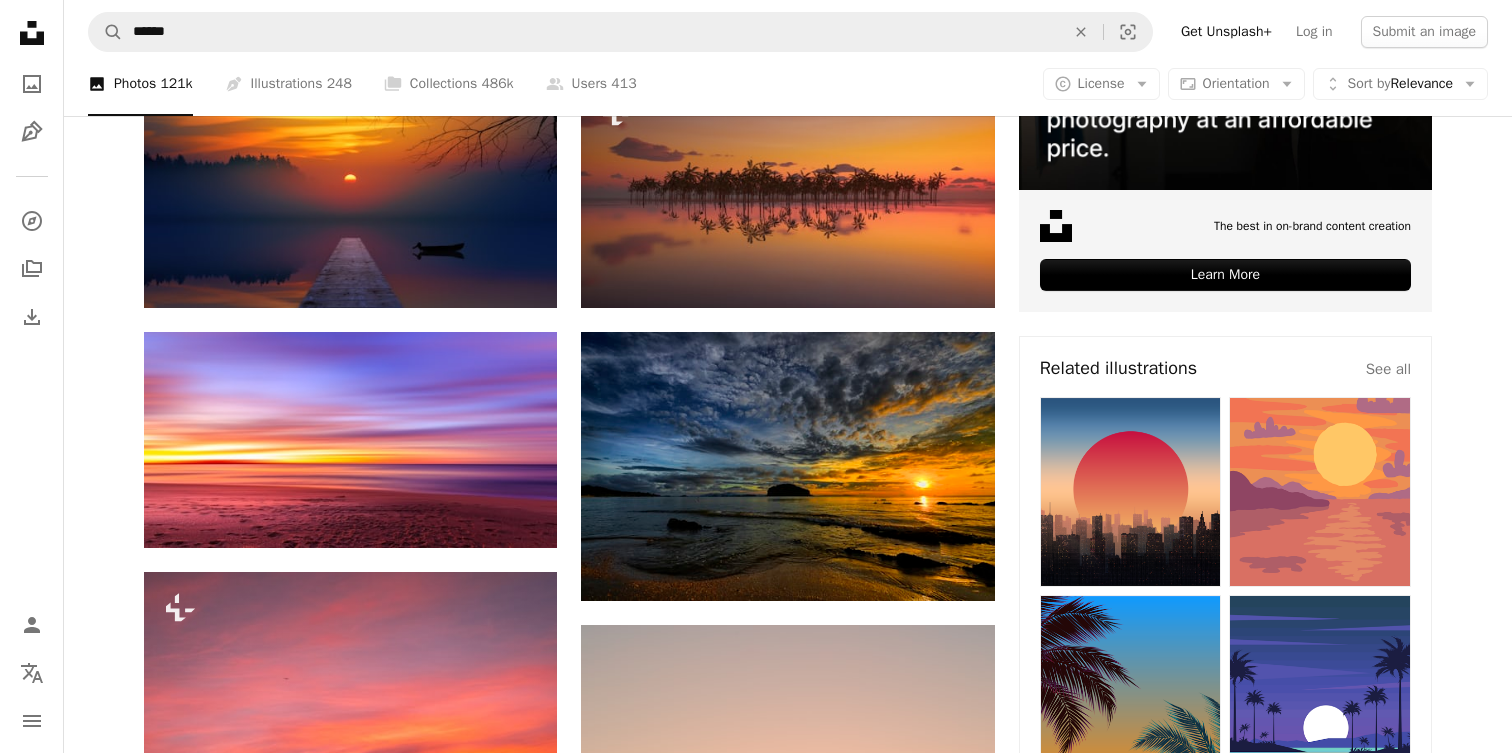 scroll, scrollTop: 719, scrollLeft: 0, axis: vertical 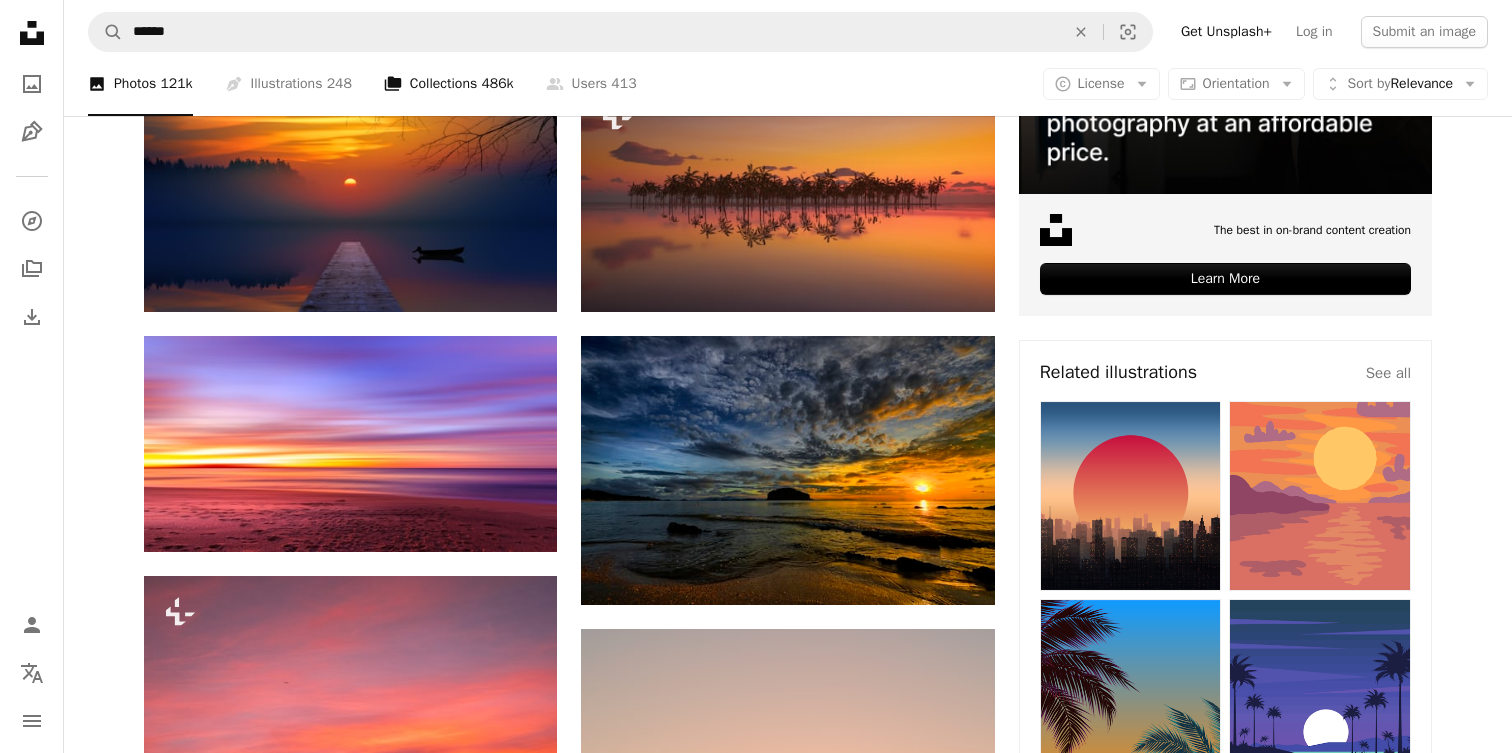 click on "486k" at bounding box center [497, 84] 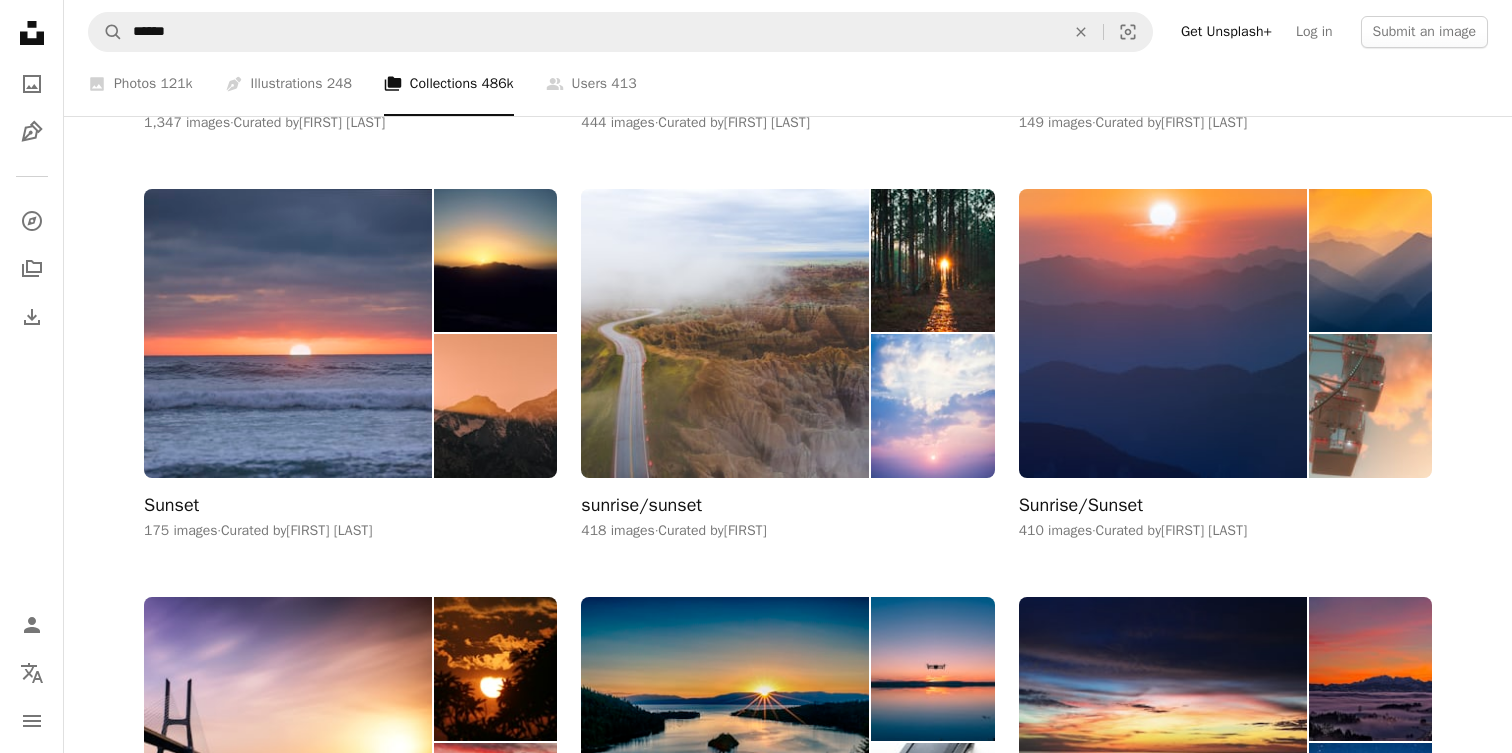 click at bounding box center (546, -549) 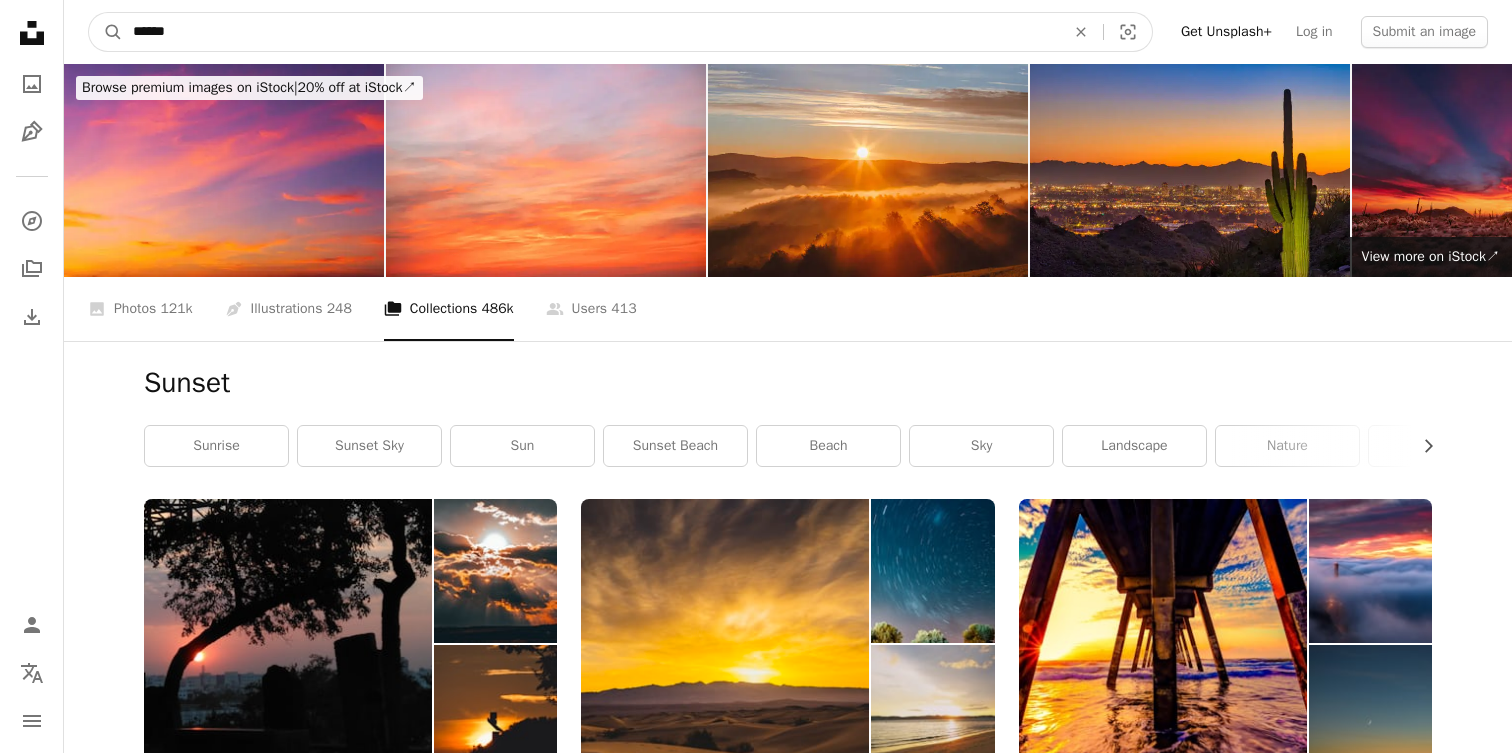 click on "******" at bounding box center (591, 32) 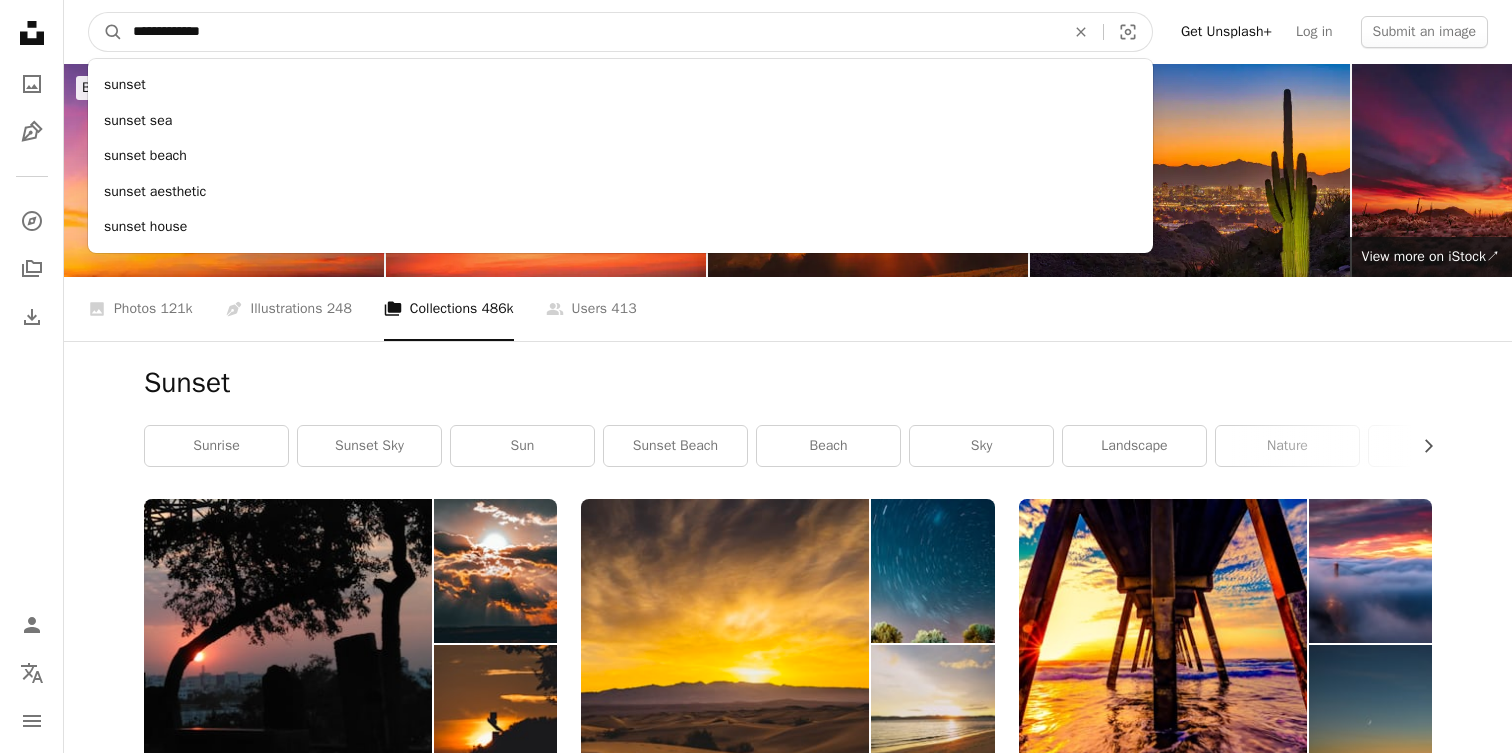 type on "**********" 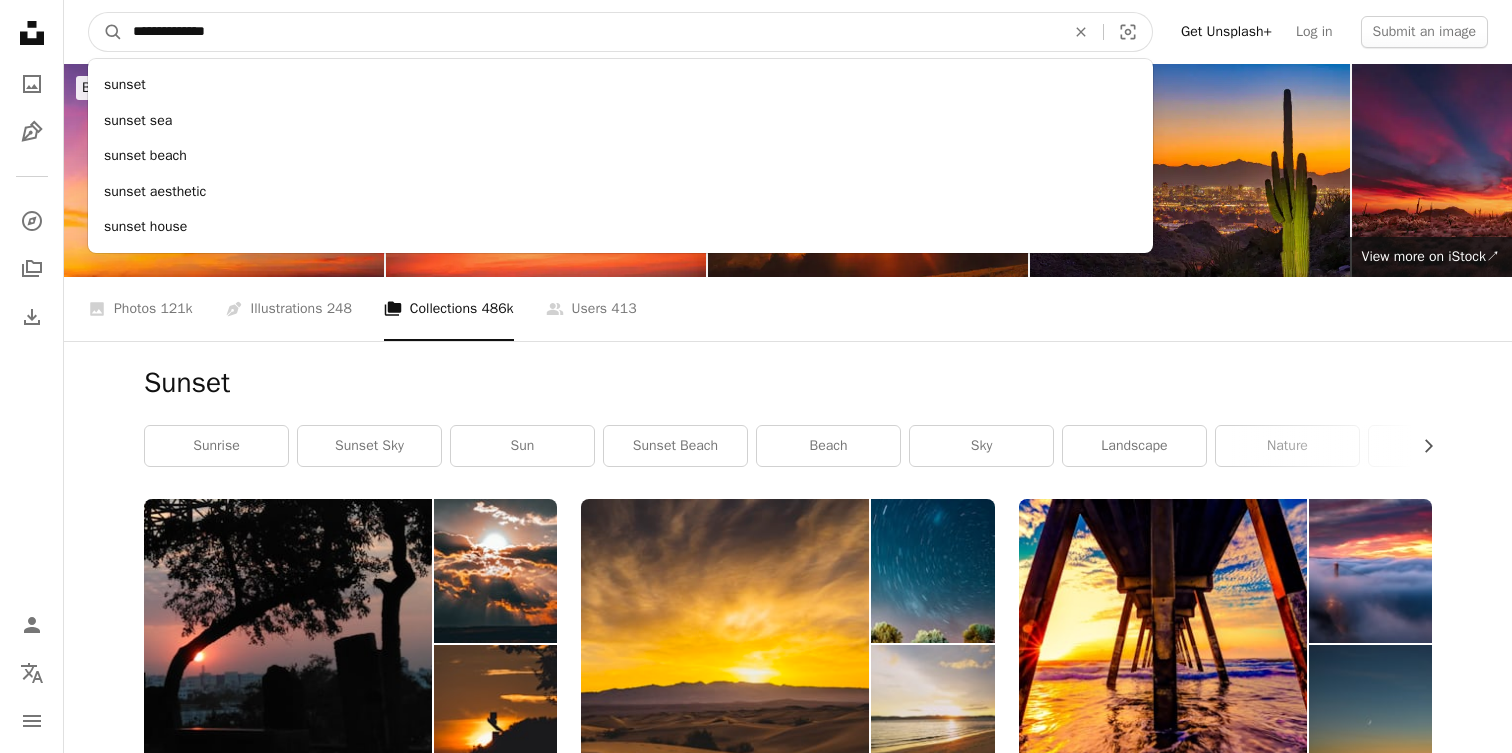 click on "A magnifying glass" at bounding box center [106, 32] 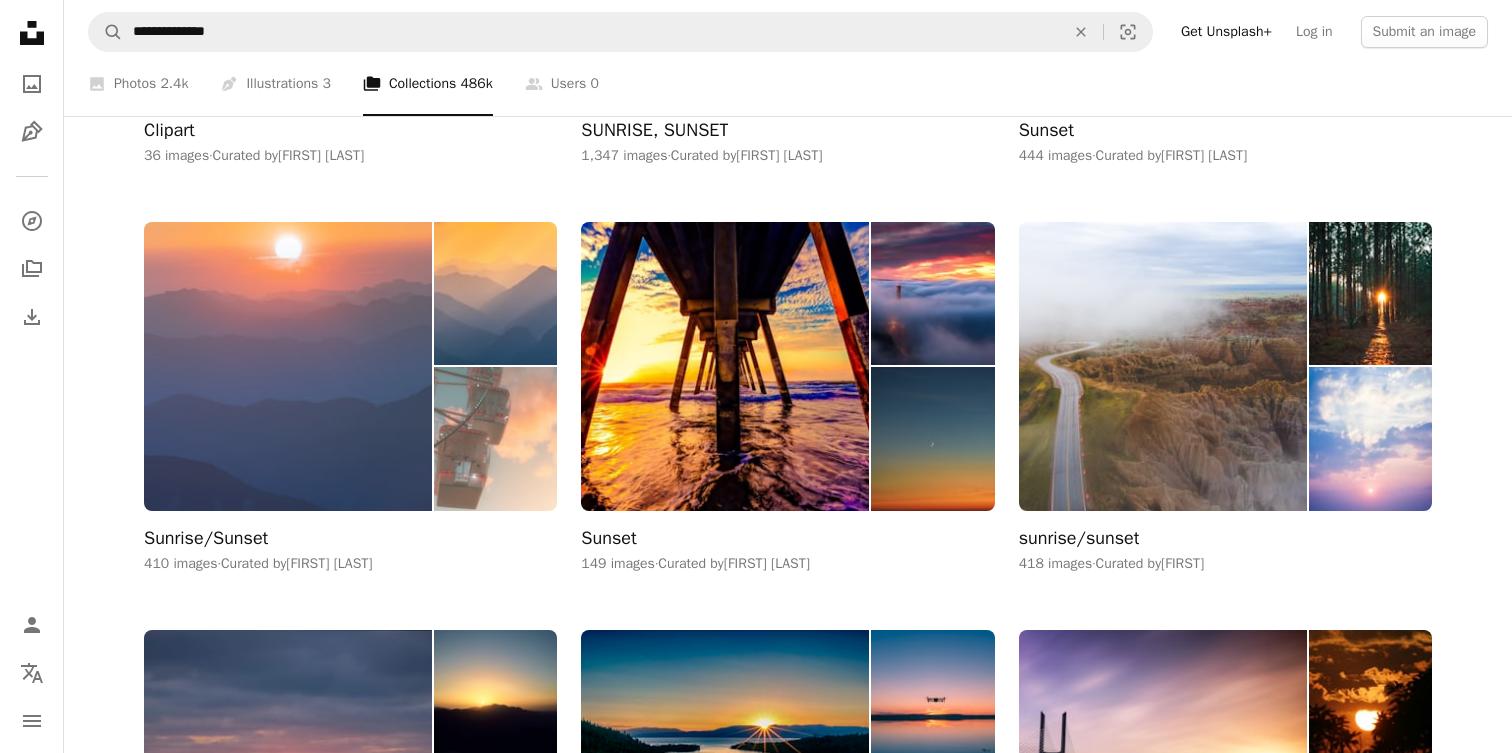 scroll, scrollTop: 669, scrollLeft: 0, axis: vertical 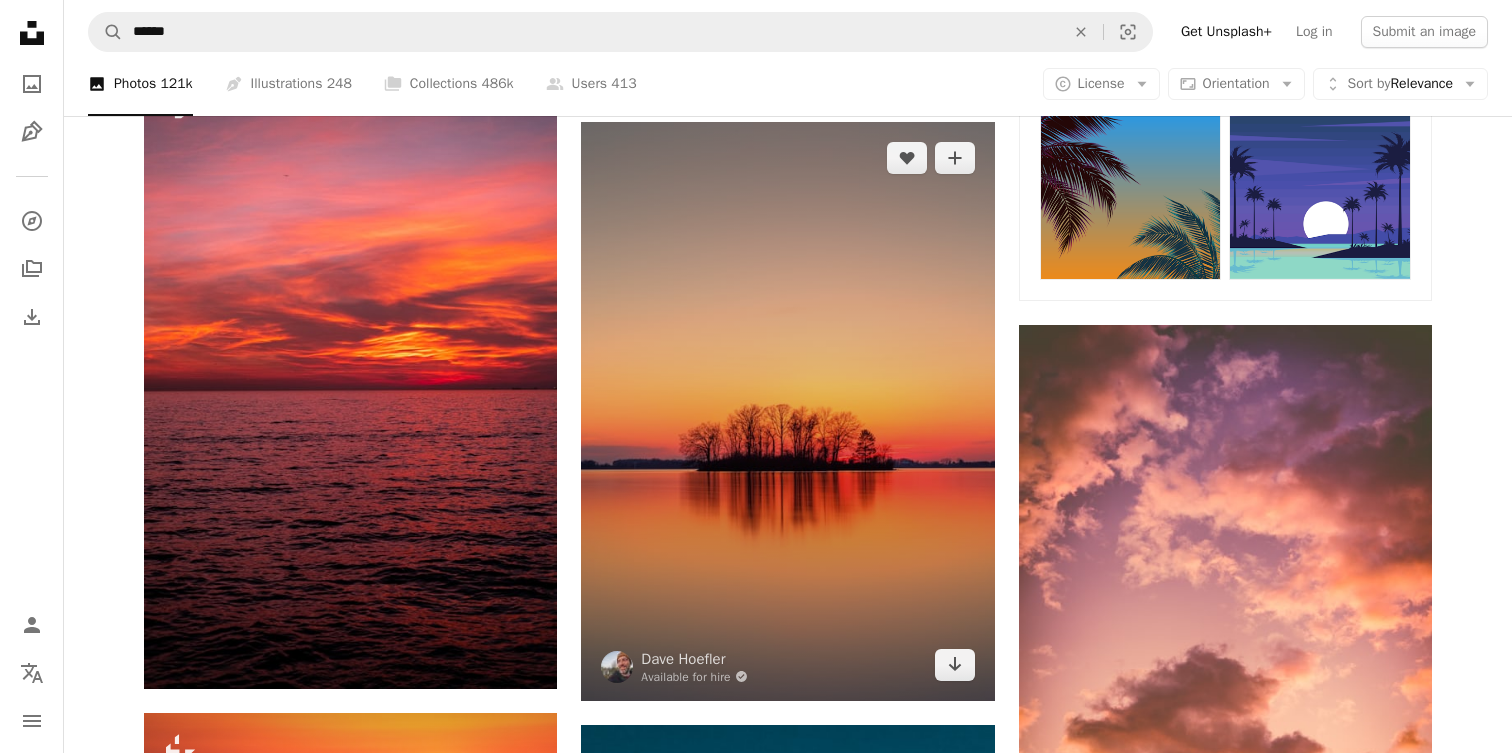 click at bounding box center (787, 411) 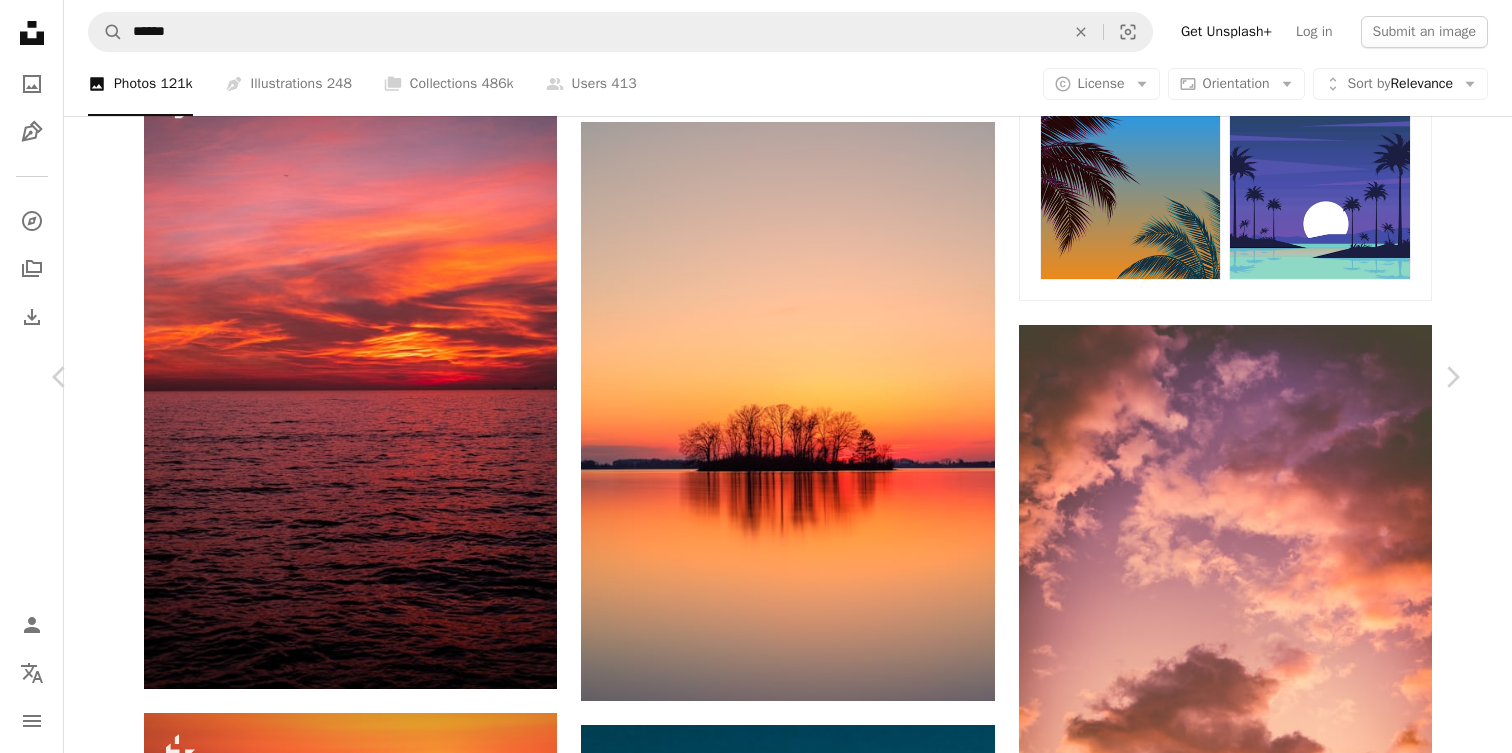 click on "Chevron down" 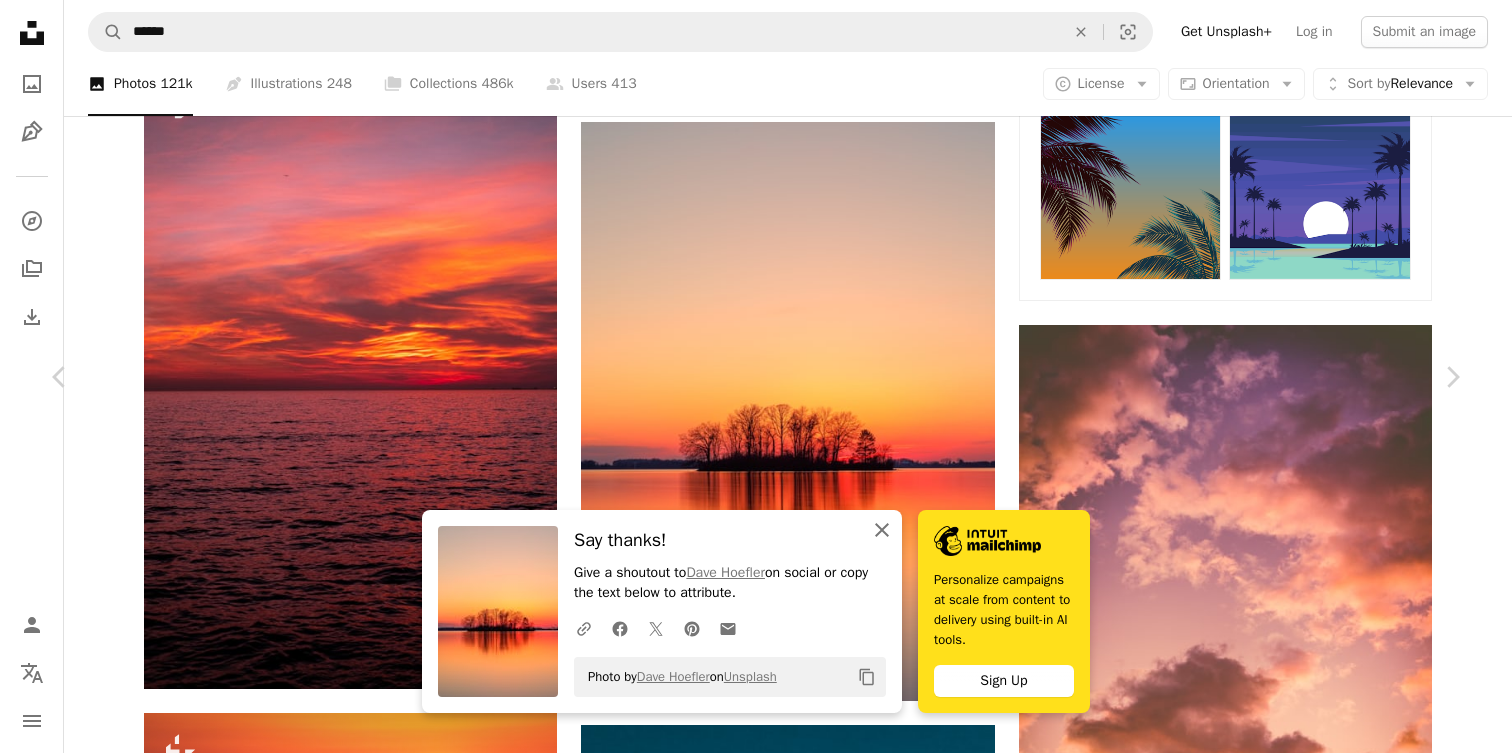 click on "An X shape" 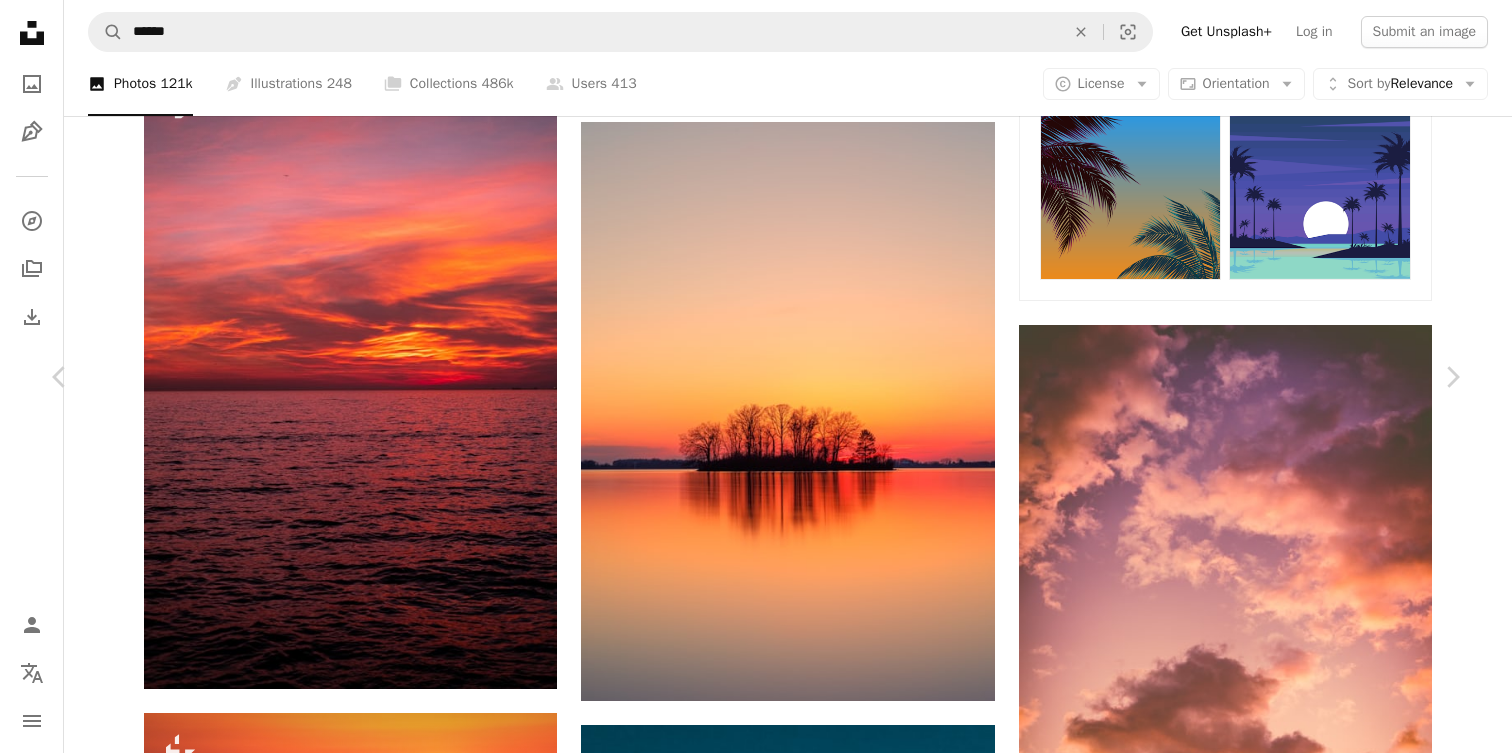 click on "An X shape Chevron left Chevron right Dave Hoefler Available for hire A checkmark inside of a circle A heart A plus sign Download free Chevron down Zoom in Views 85,789,446 Downloads 672,566 Featured in Photos , Spirituality , Nature A forward-right arrow Share Info icon Info More Actions The Island A map marker [CITY], [STATE], [COUNTRY] Calendar outlined Published on April 8, 2020 Camera Canon, EOS 5D Mark IV Safety Free to use under the Unsplash License sunset trees calm island wallpapers backgrounds outdoors sunset wallpaper spirituality clear sky evening vertical beautiful background long exposure sunset background bing wallpaper wisconsin smooth pretty wallpaper no people Creative Commons images Browse premium related images on iStock | Save 20% with code UNSPLASH20 View more on iStock ↗ Related images A heart A plus sign Dave Hoefler Available for hire A checkmark inside of a circle Arrow pointing down Plus sign for Unsplash+ A heart A plus sign Jonny Gios For Unsplash+ A lock Download A heart" at bounding box center [756, 4217] 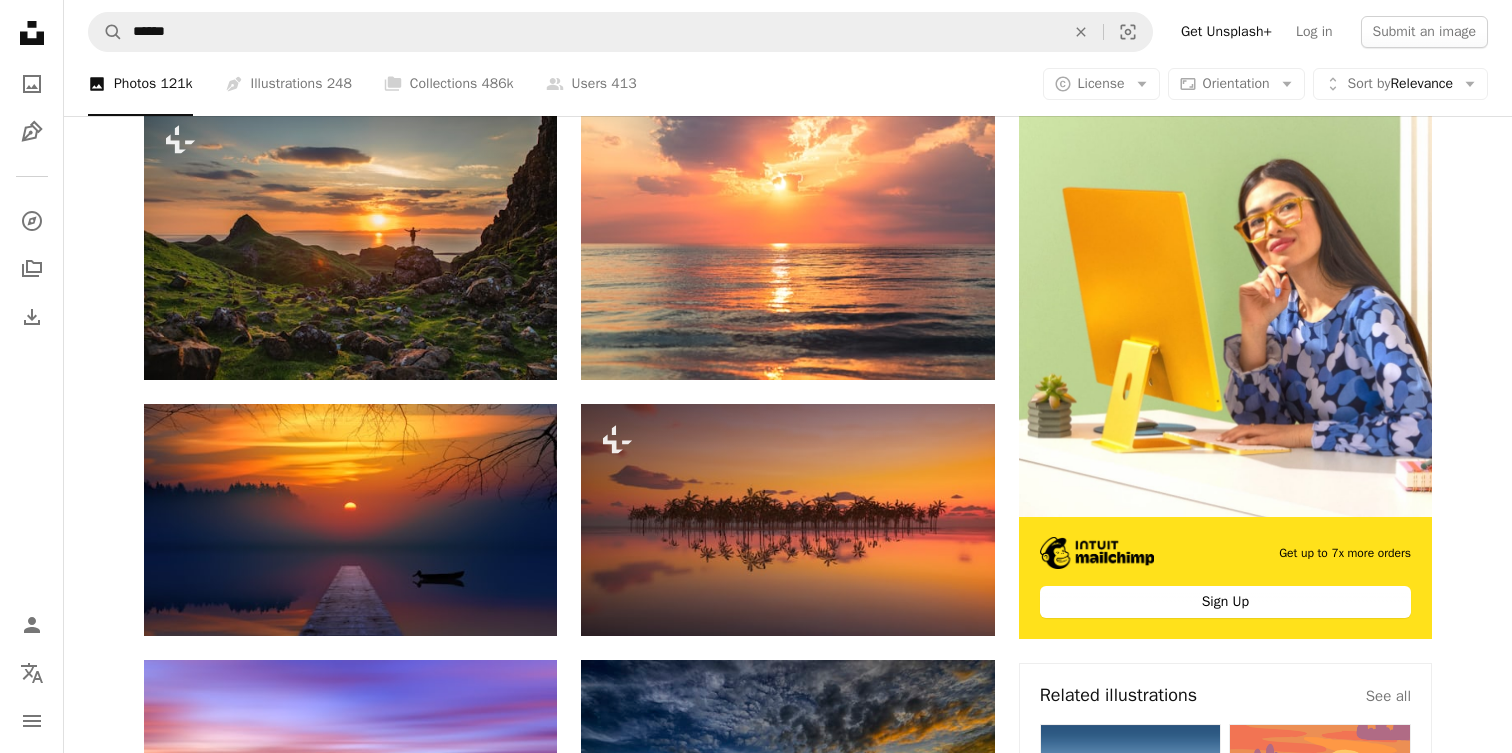scroll, scrollTop: 0, scrollLeft: 0, axis: both 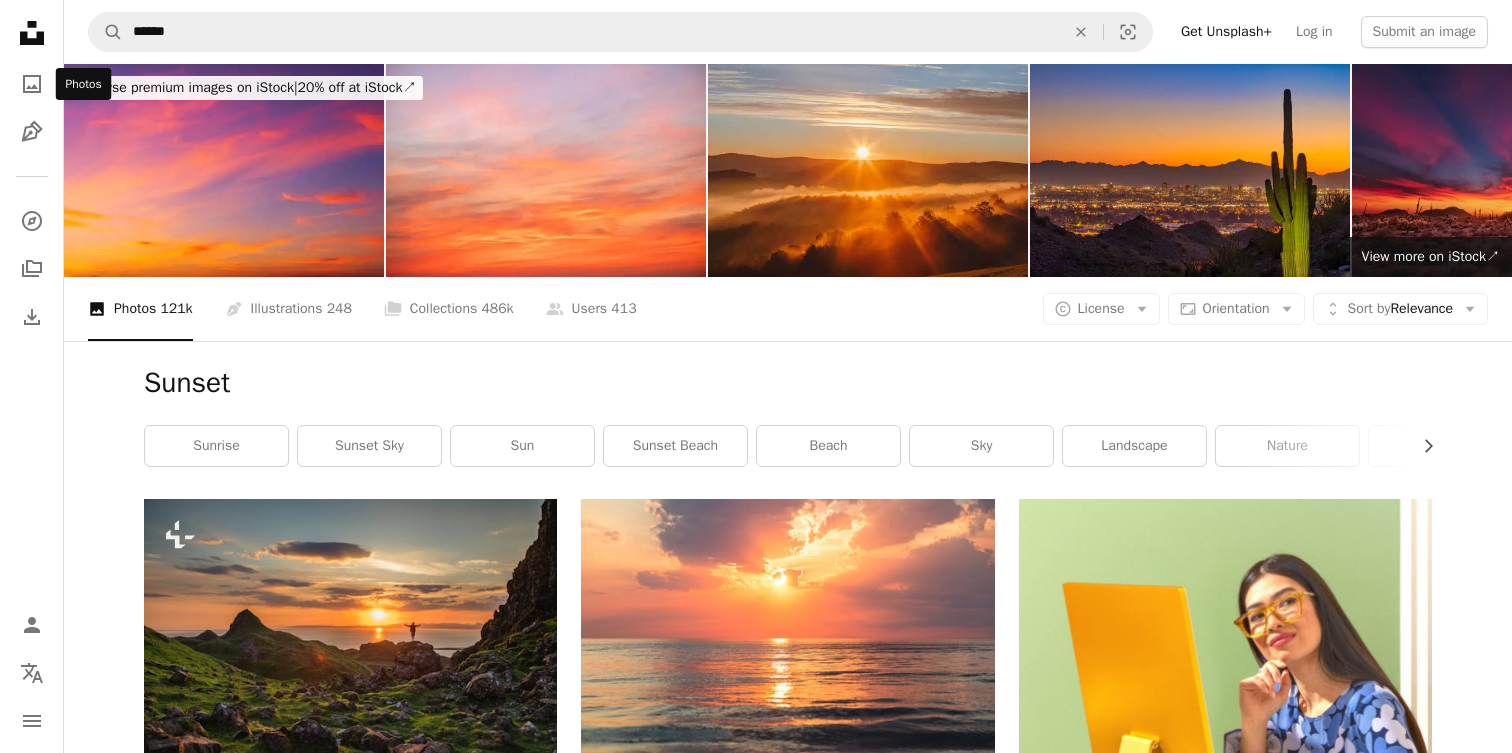 click on "Unsplash logo Unsplash Home" 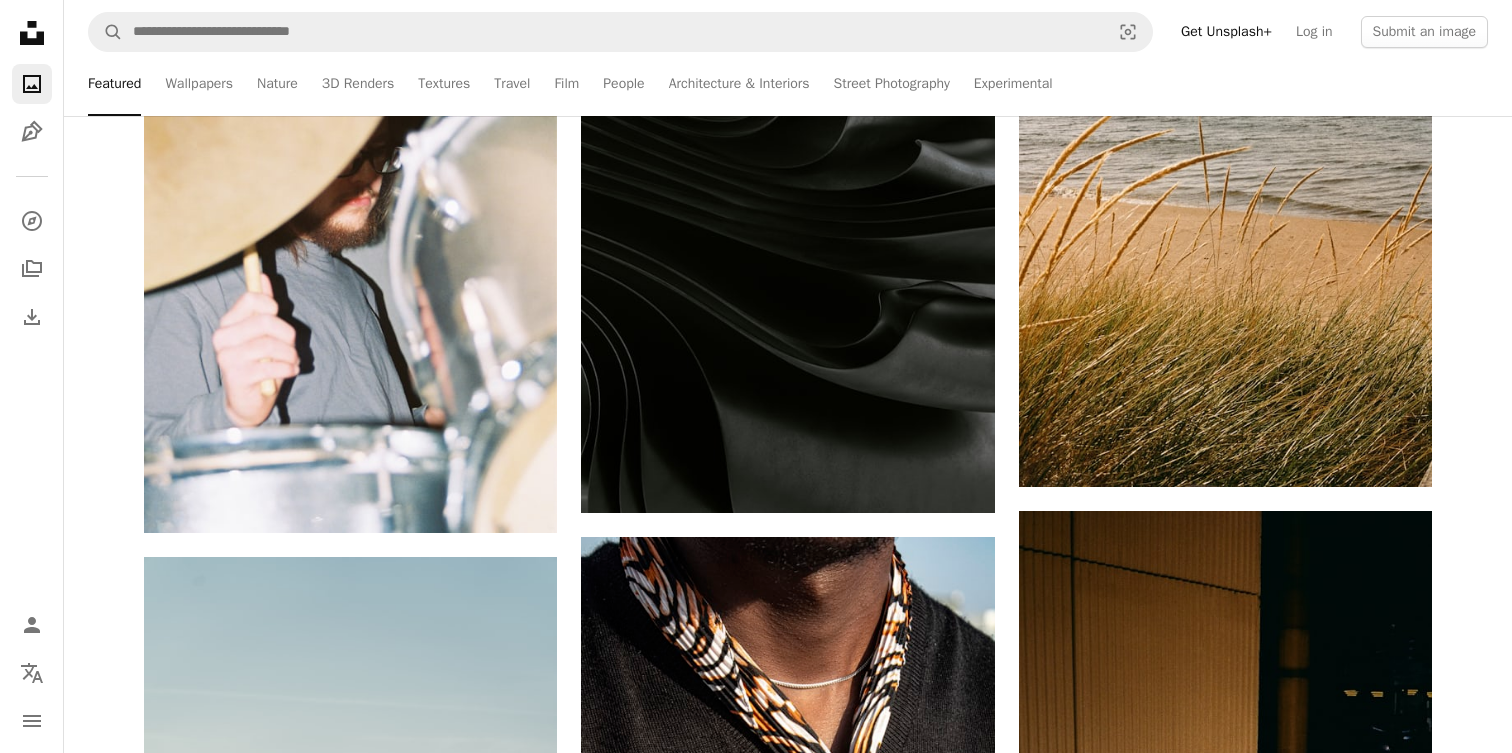 scroll, scrollTop: 7493, scrollLeft: 0, axis: vertical 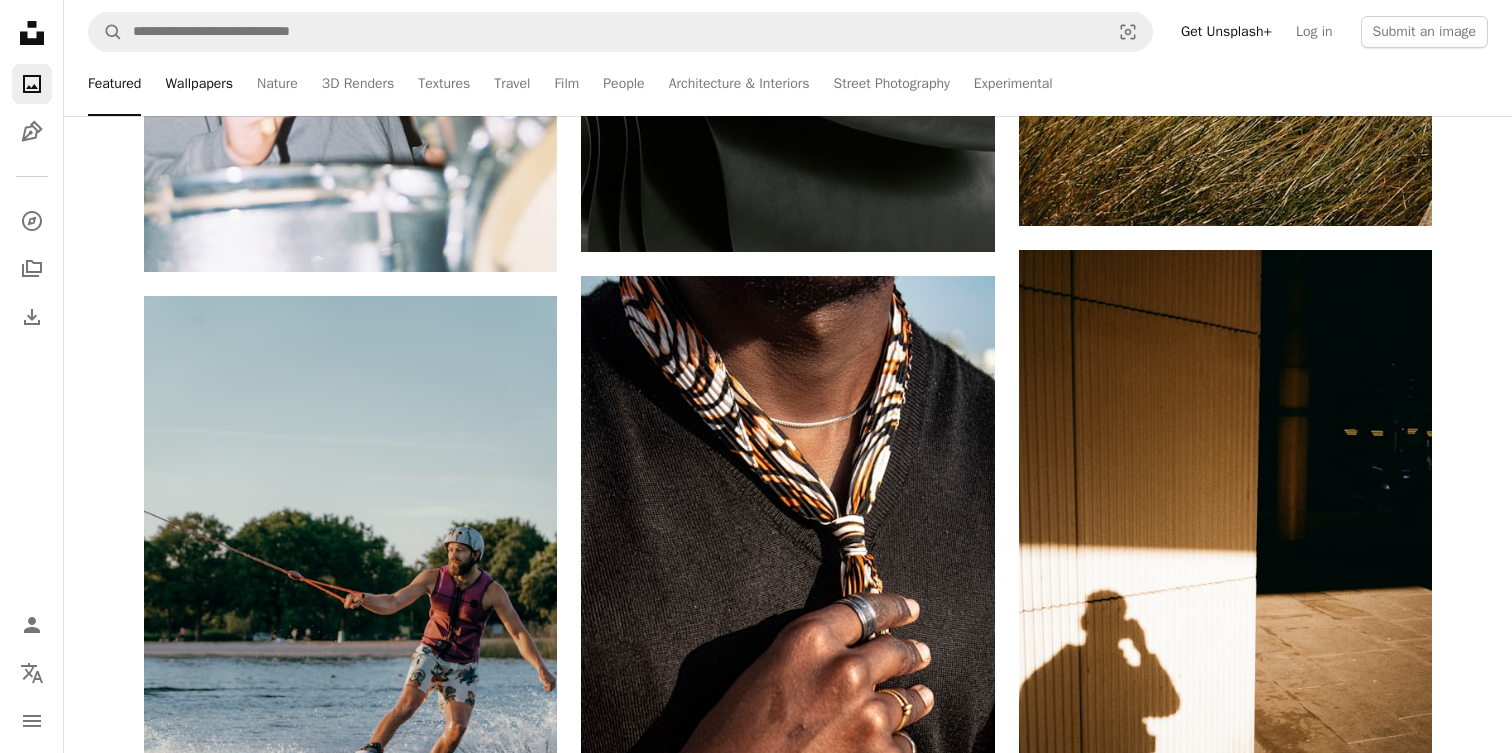 click on "Wallpapers" at bounding box center [199, 84] 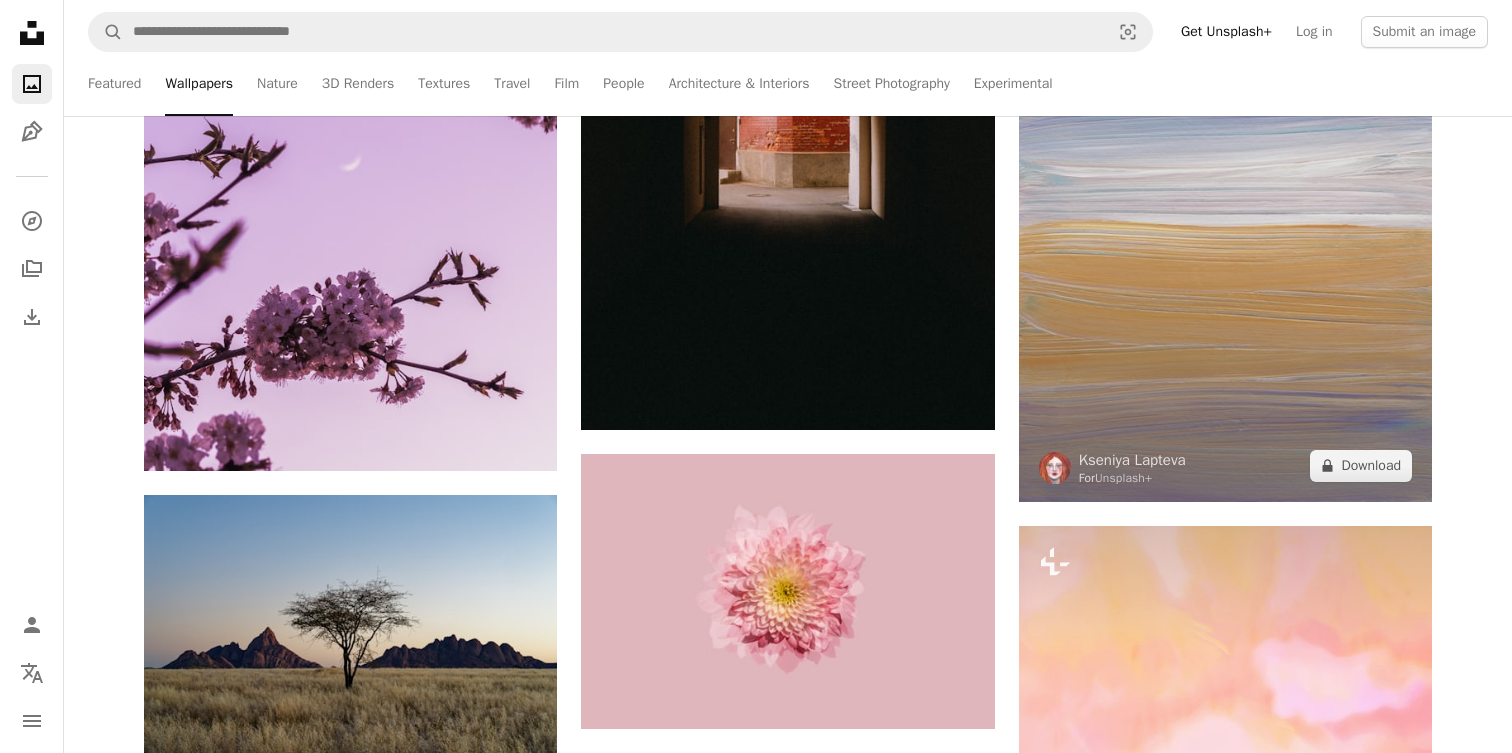 scroll, scrollTop: 8343, scrollLeft: 0, axis: vertical 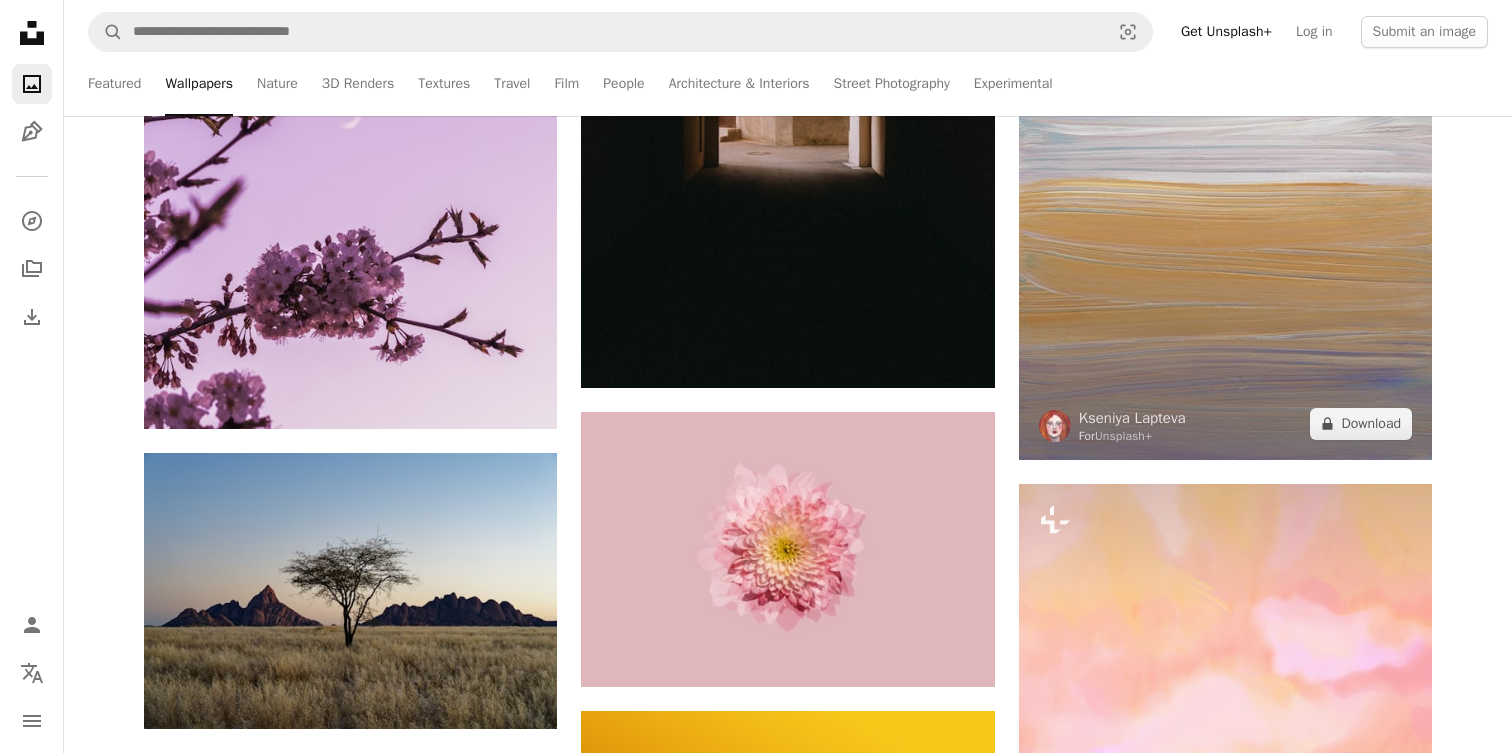 click at bounding box center [1225, 165] 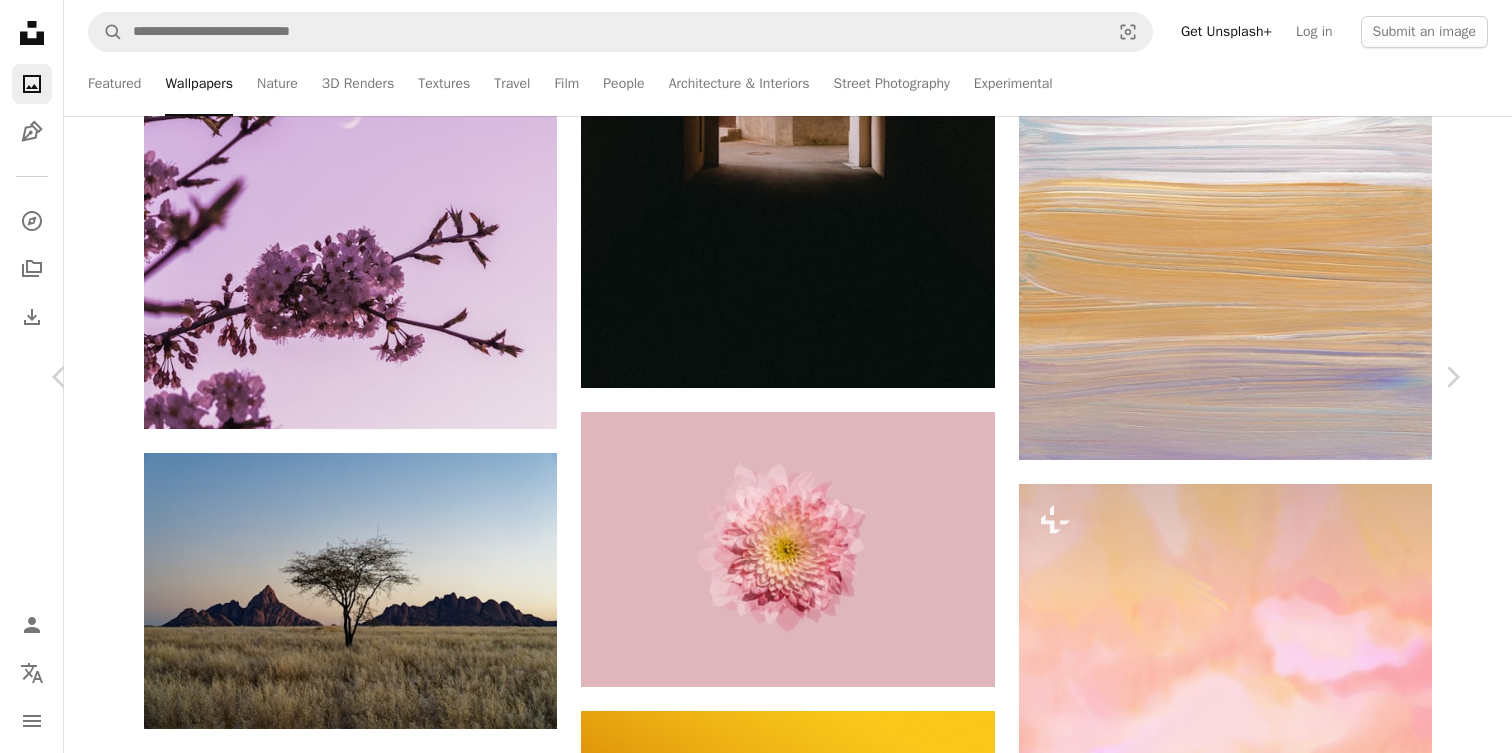 click on "Zoom in" at bounding box center [748, 4231] 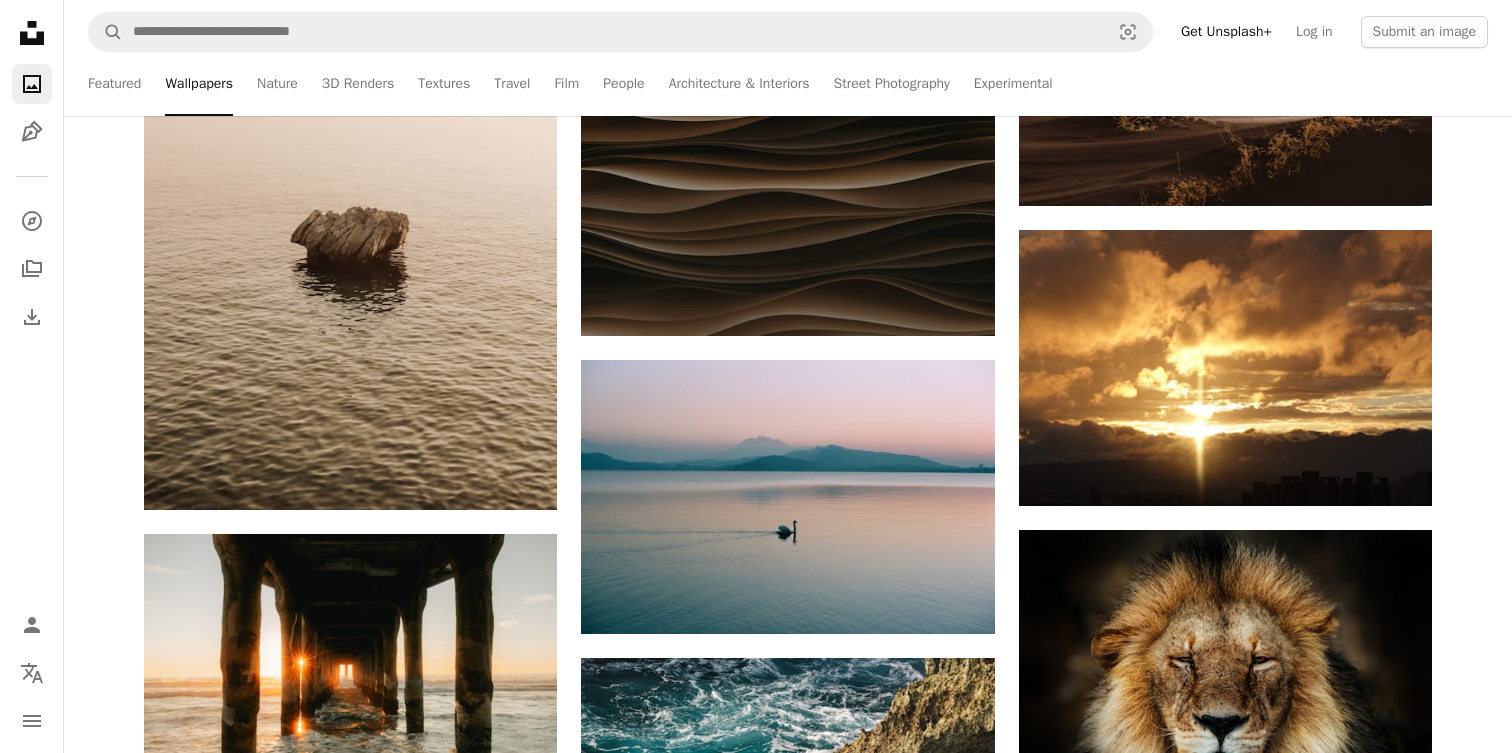 scroll, scrollTop: 11591, scrollLeft: 0, axis: vertical 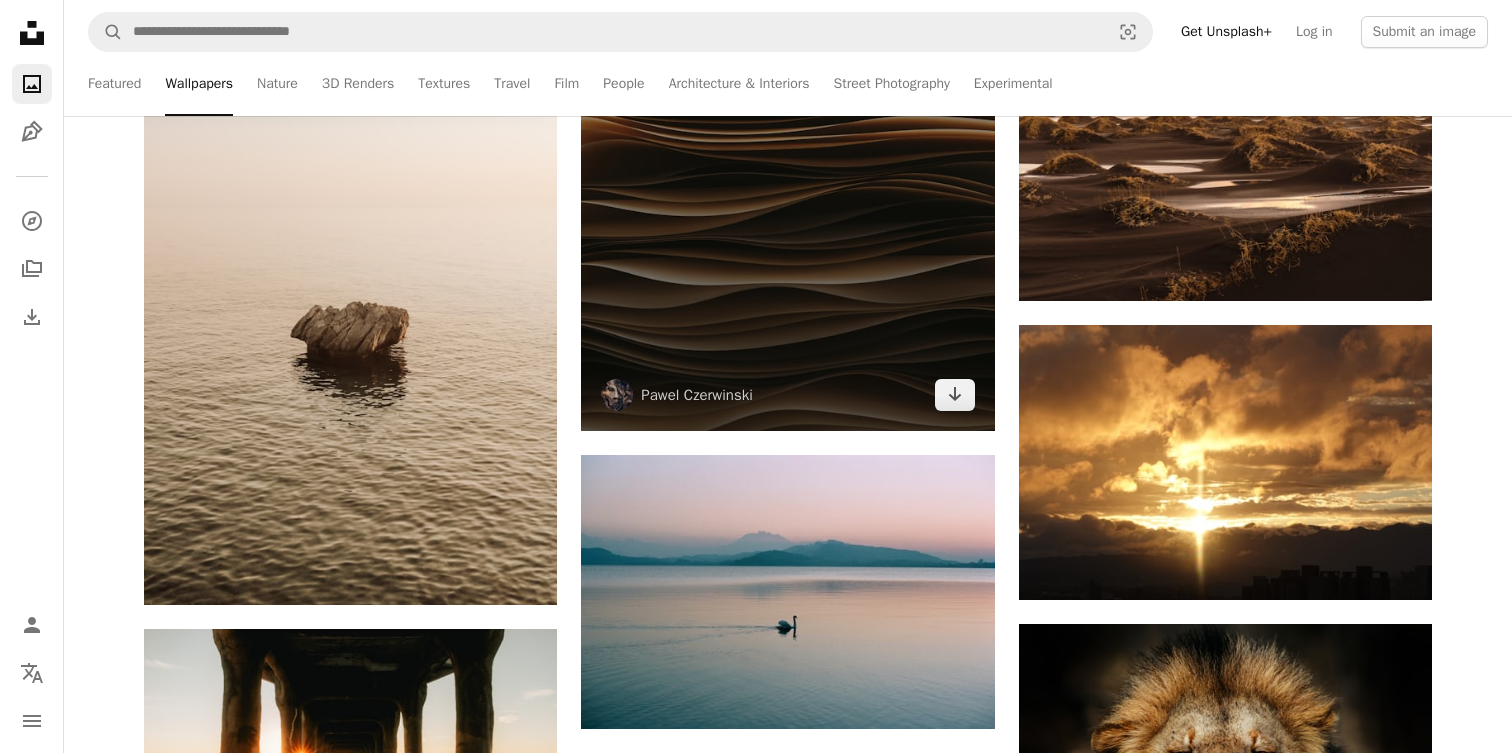 click at bounding box center (787, 121) 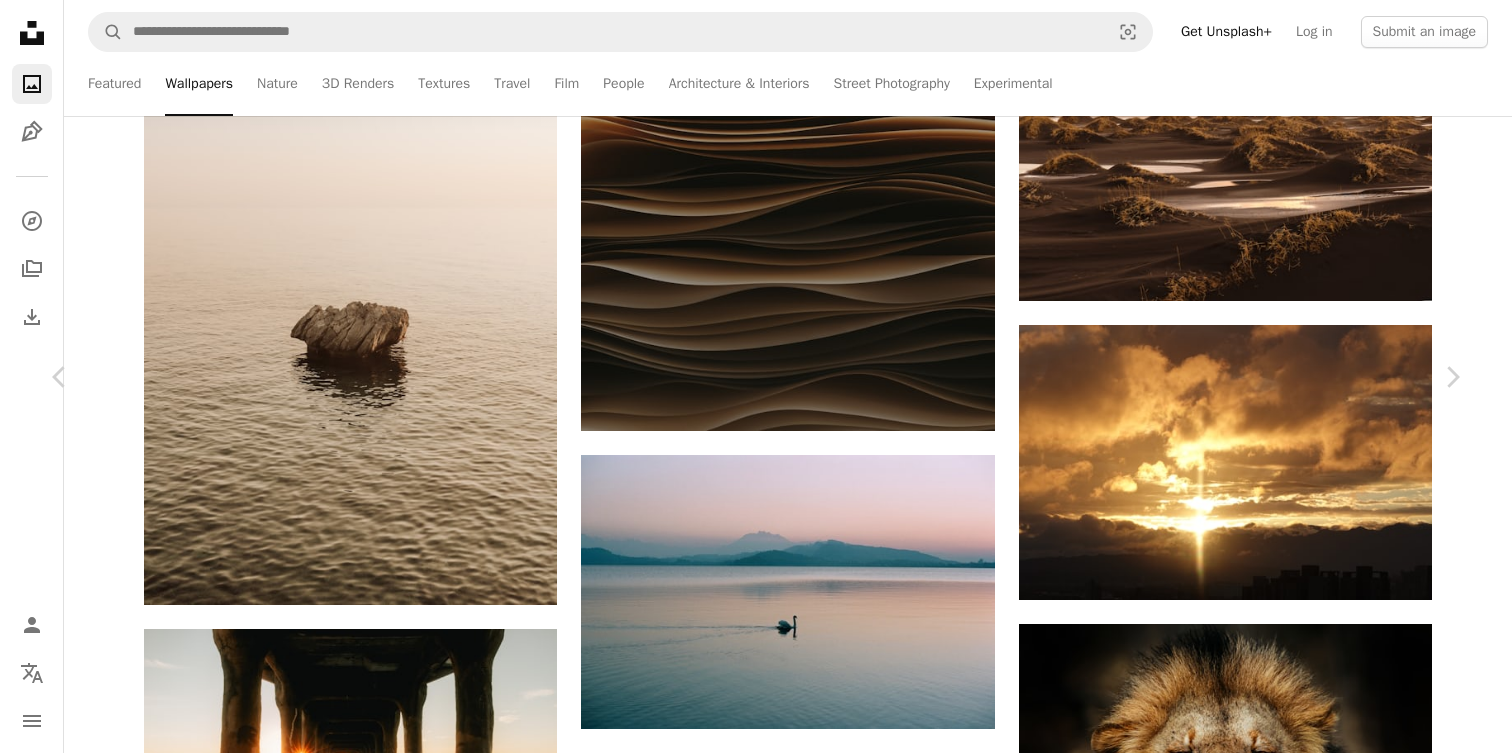 click on "An X shape Chevron left Chevron right Pawel Czerwinski pawel_czerwinski A heart A plus sign Download free Chevron down Zoom in Views 1,732,611 Downloads 9,349 Featured in Photos , Wallpapers , Textures A forward-right arrow Share Info icon Info More Actions 3D render (Blender 3.1) Calendar outlined Published on April 19, 2022 Safety Free to use under the Unsplash License wallpaper background abstract texture dark pattern orange wave brown wallpapers render backgrounds warm moody blender cgi wavy shades black fractal Backgrounds Browse premium related images on iStock | Save 20% with code UNSPLASH20 View more on iStock ↗ Related images A heart A plus sign Rick Rothenberg Arrow pointing down Plus sign for Unsplash+ A heart A plus sign Pawel Czerwinski For Unsplash+ A lock Download Plus sign for Unsplash+ A heart A plus sign Pawel Czerwinski For Unsplash+ A lock A heart A plus sign Visax Available for hire A checkmark inside of a circle Arrow pointing down A heart A plus sign Kiko Camaclang" at bounding box center [756, 4181] 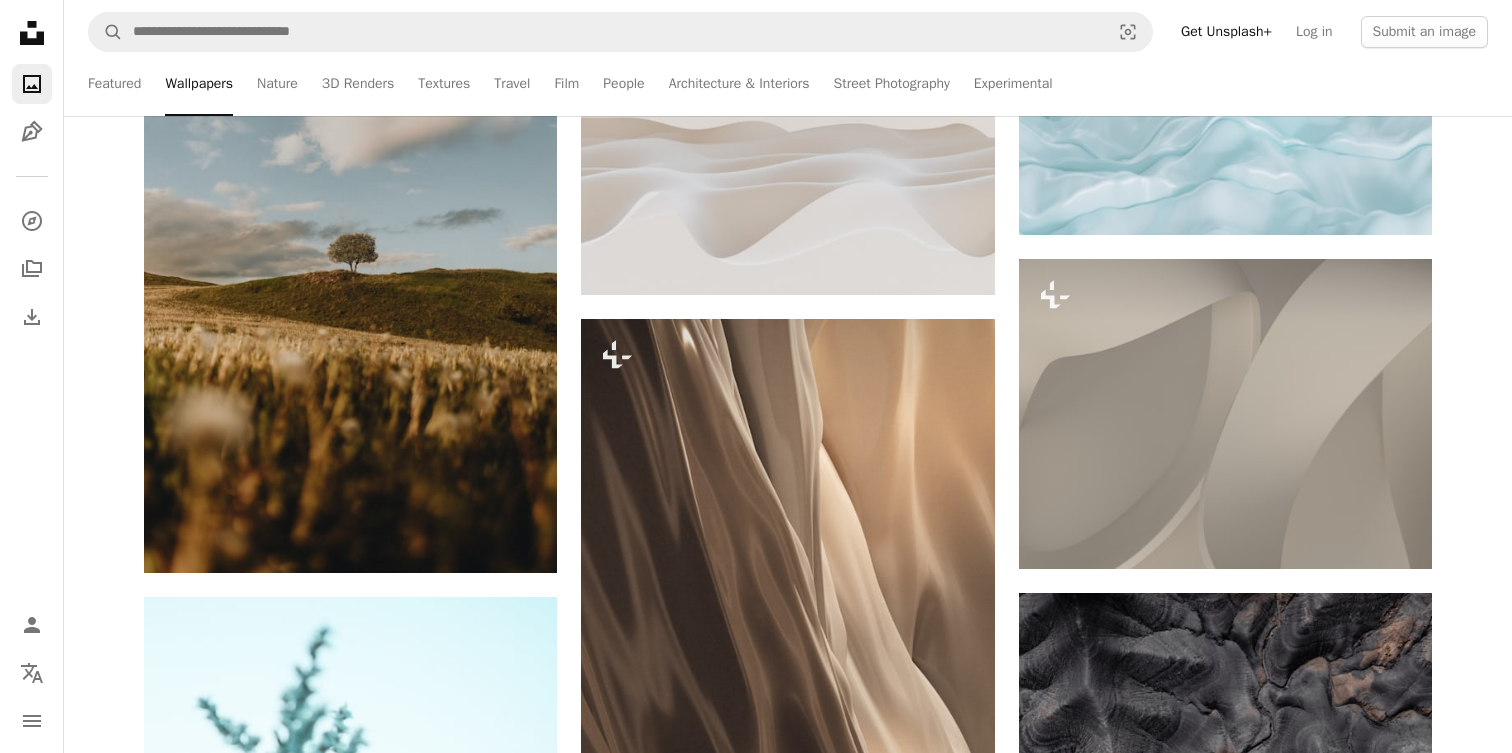 scroll, scrollTop: 12949, scrollLeft: 0, axis: vertical 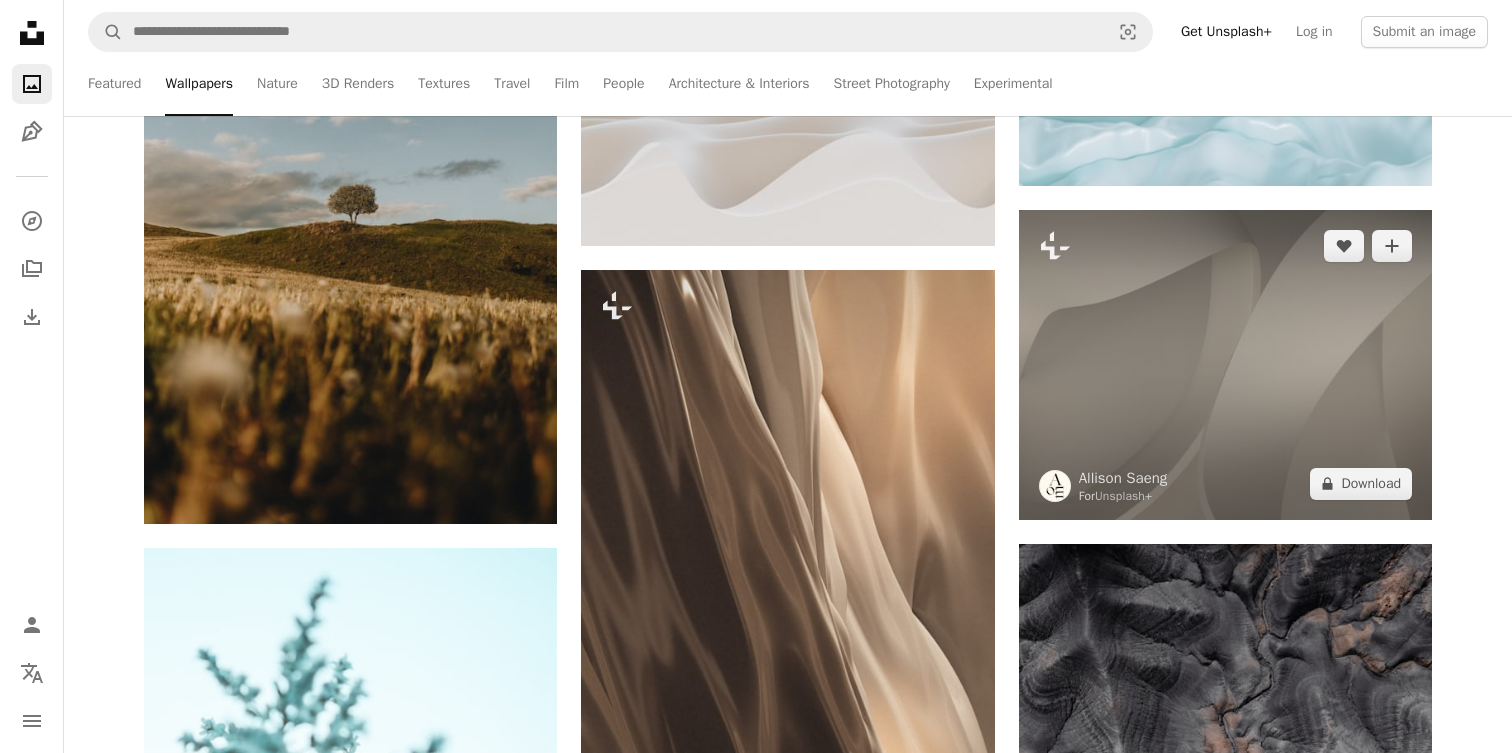 click at bounding box center (1225, 365) 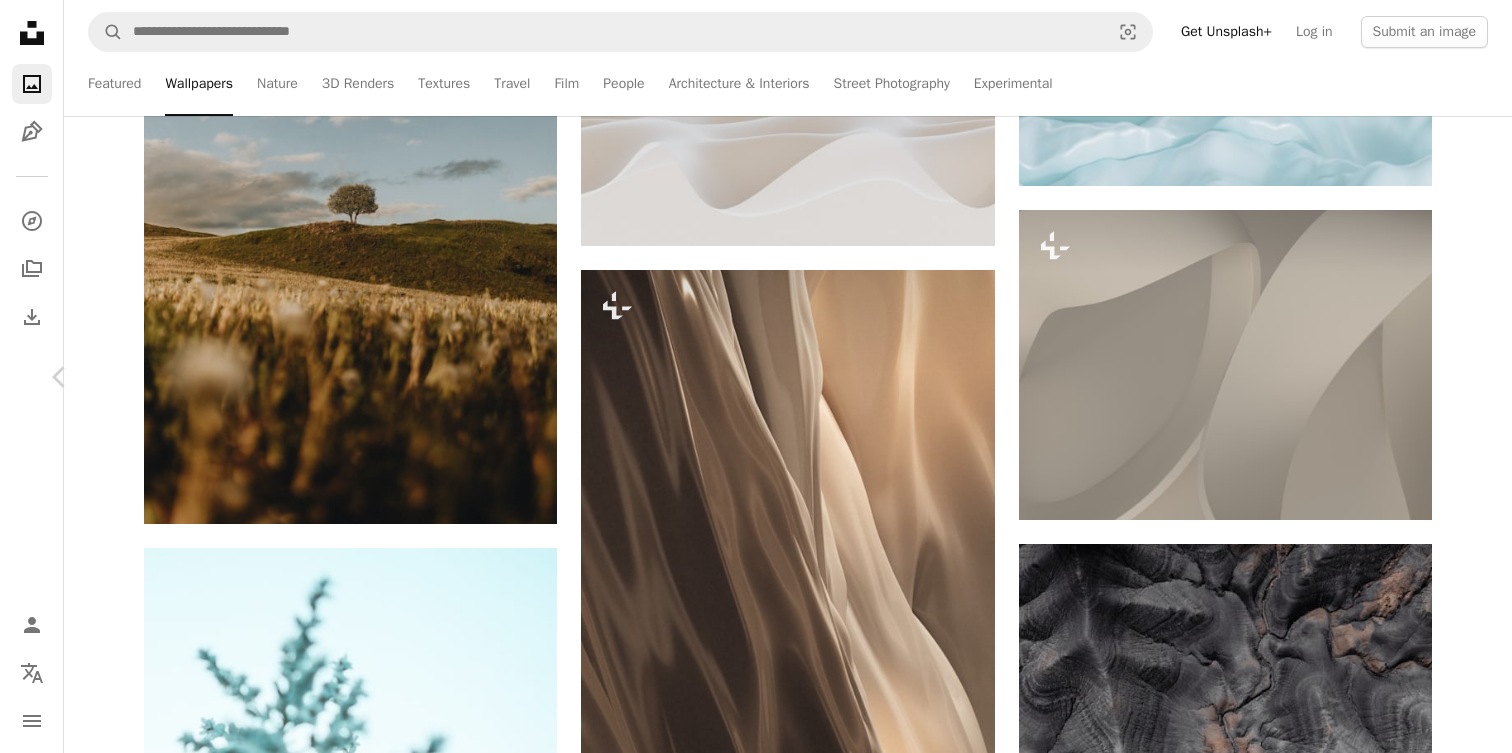 click on "Chevron right" at bounding box center [1452, 377] 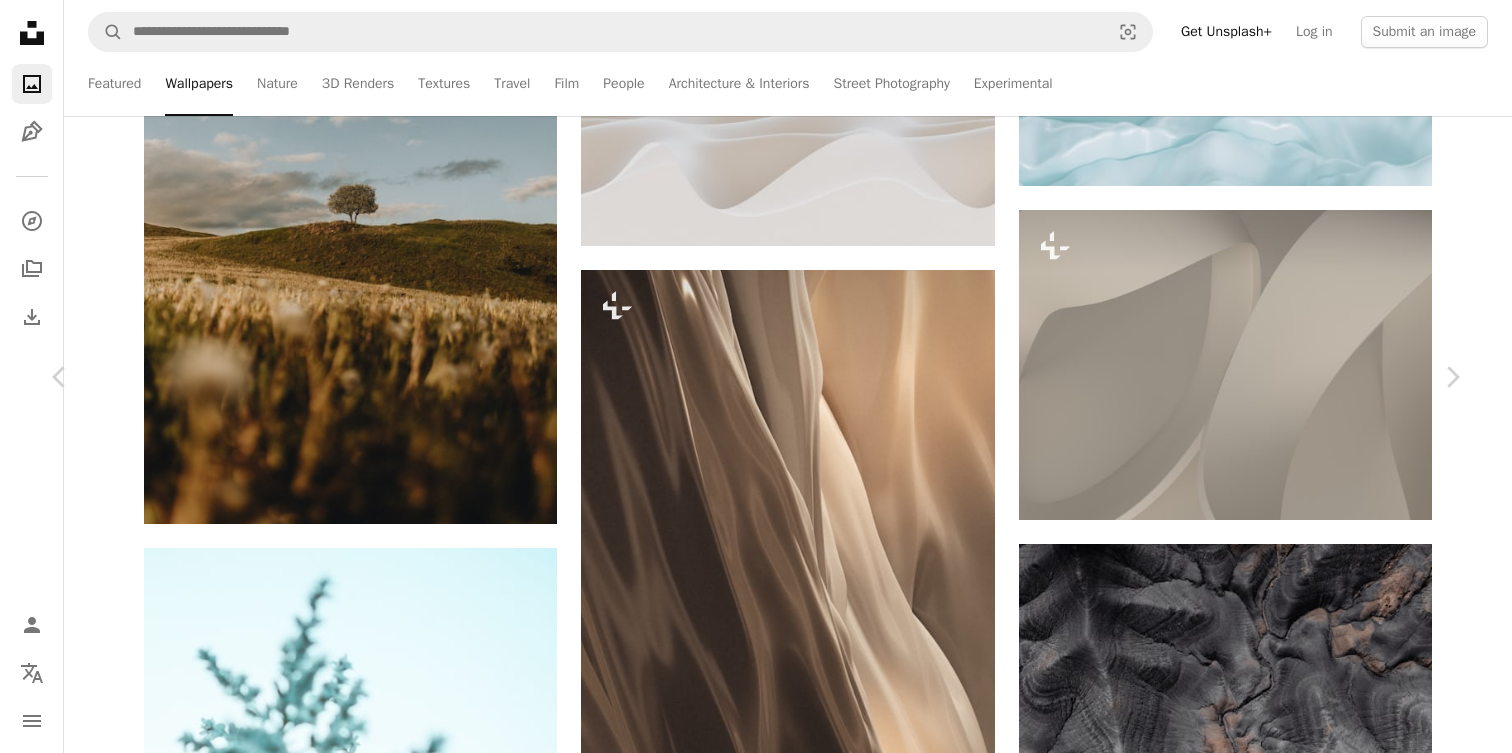 click on "An X shape Chevron left Chevron right Karsten Winegeart Available for hire A checkmark inside of a circle A heart A plus sign Download free Chevron down Zoom in Views 1,671,162 Downloads 9,701 Featured in Textures , Wallpapers A forward-right arrow Share Info icon Info More Actions Moonscape Overlook A map marker [CITY], [STATE], [COUNTRY] Calendar outlined Published on June 6, 2025 Safety Free to use under the Unsplash License texture black mountains pattern river hiking camping sand alone rock wallpapers backgrounds outdoors arizona valley utah suv canyon 4x4 ariel view HD Wallpapers Browse premium related images on iStock | Save 20% with code UNSPLASH20 View more on iStock ↗ Related images A heart A plus sign Karsten Winegeart Available for hire A checkmark inside of a circle Arrow pointing down A heart A plus sign Yifu Wu Arrow pointing down A heart A plus sign USGS Arrow pointing down A heart A plus sign USGS Arrow pointing down A heart A plus sign Steve Johnson Available for hire Arrow pointing down" at bounding box center [756, 4697] 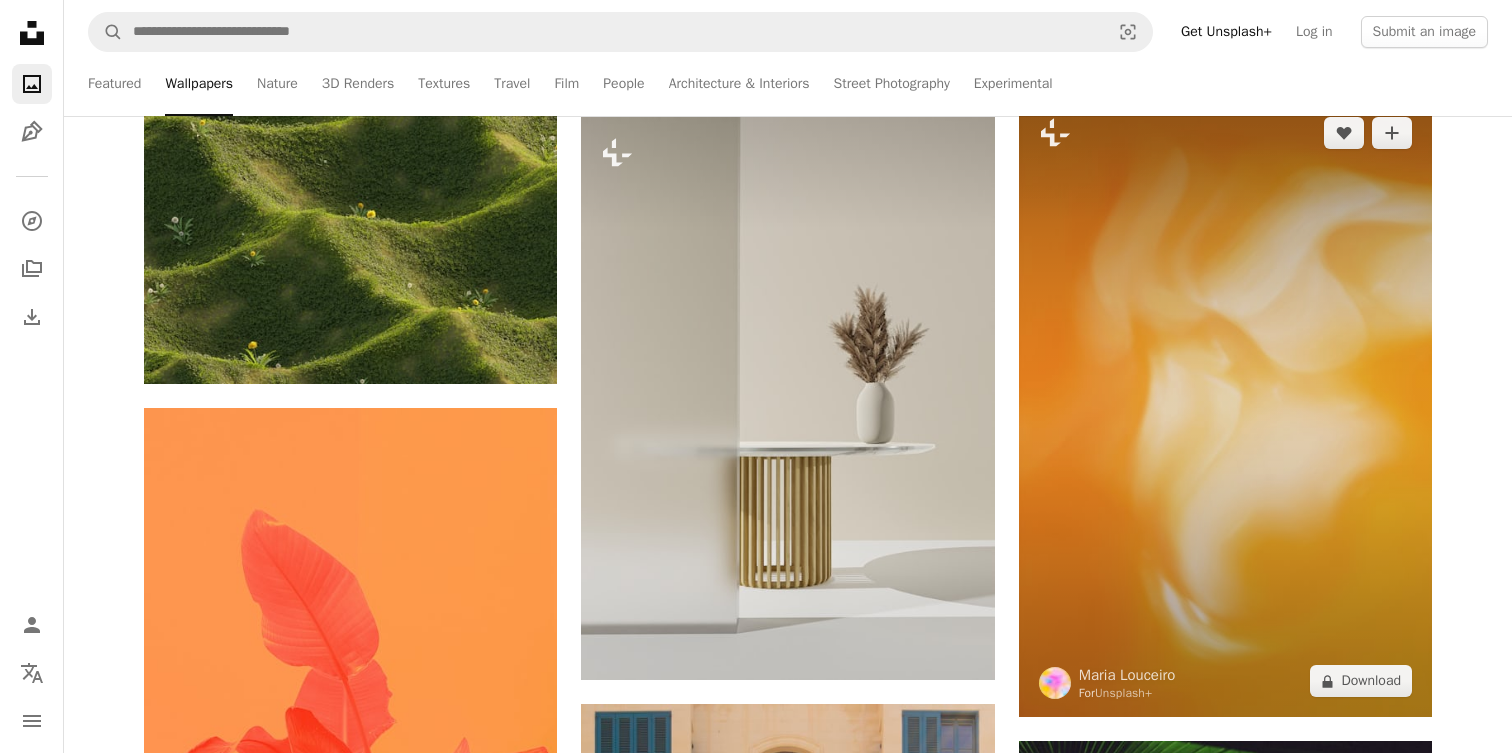 scroll, scrollTop: 15765, scrollLeft: 0, axis: vertical 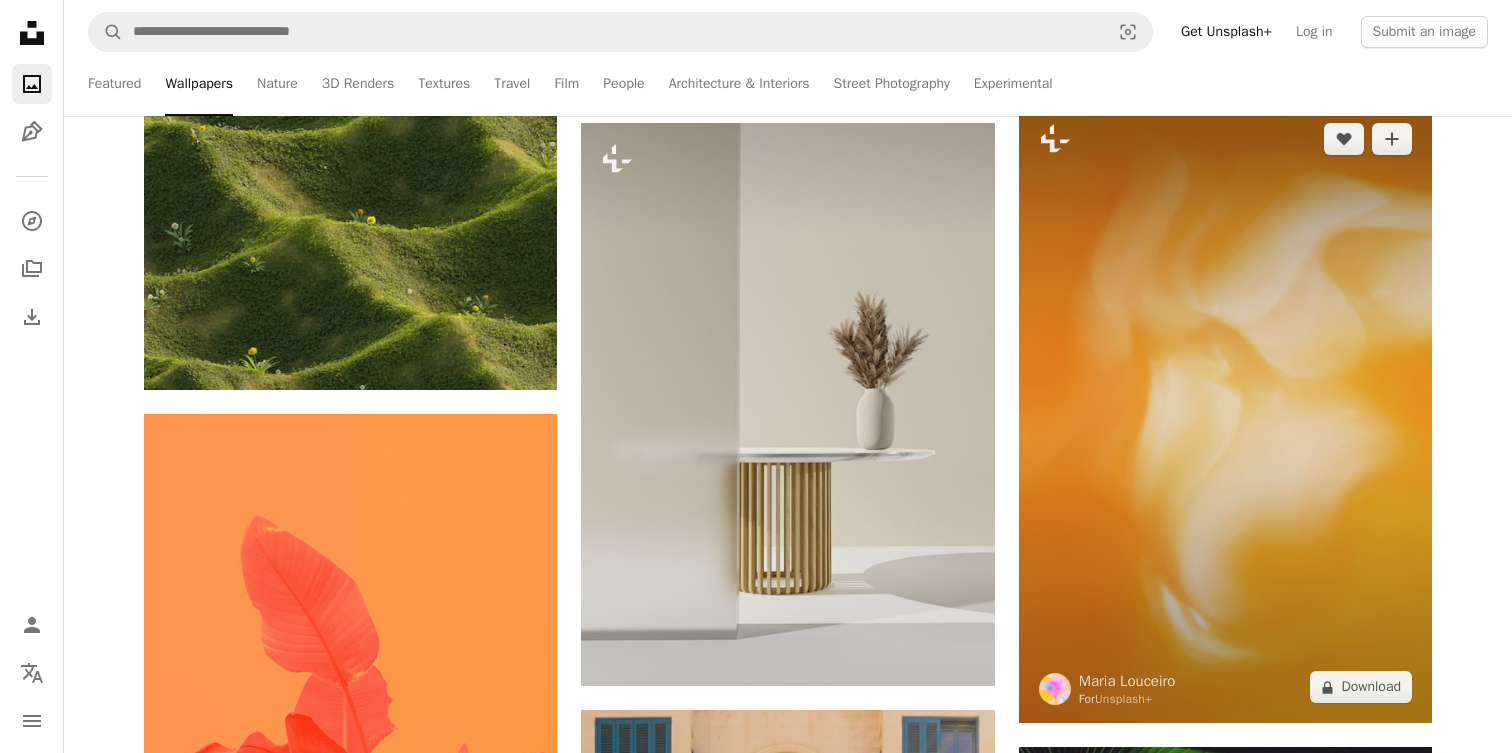 click at bounding box center (1225, 413) 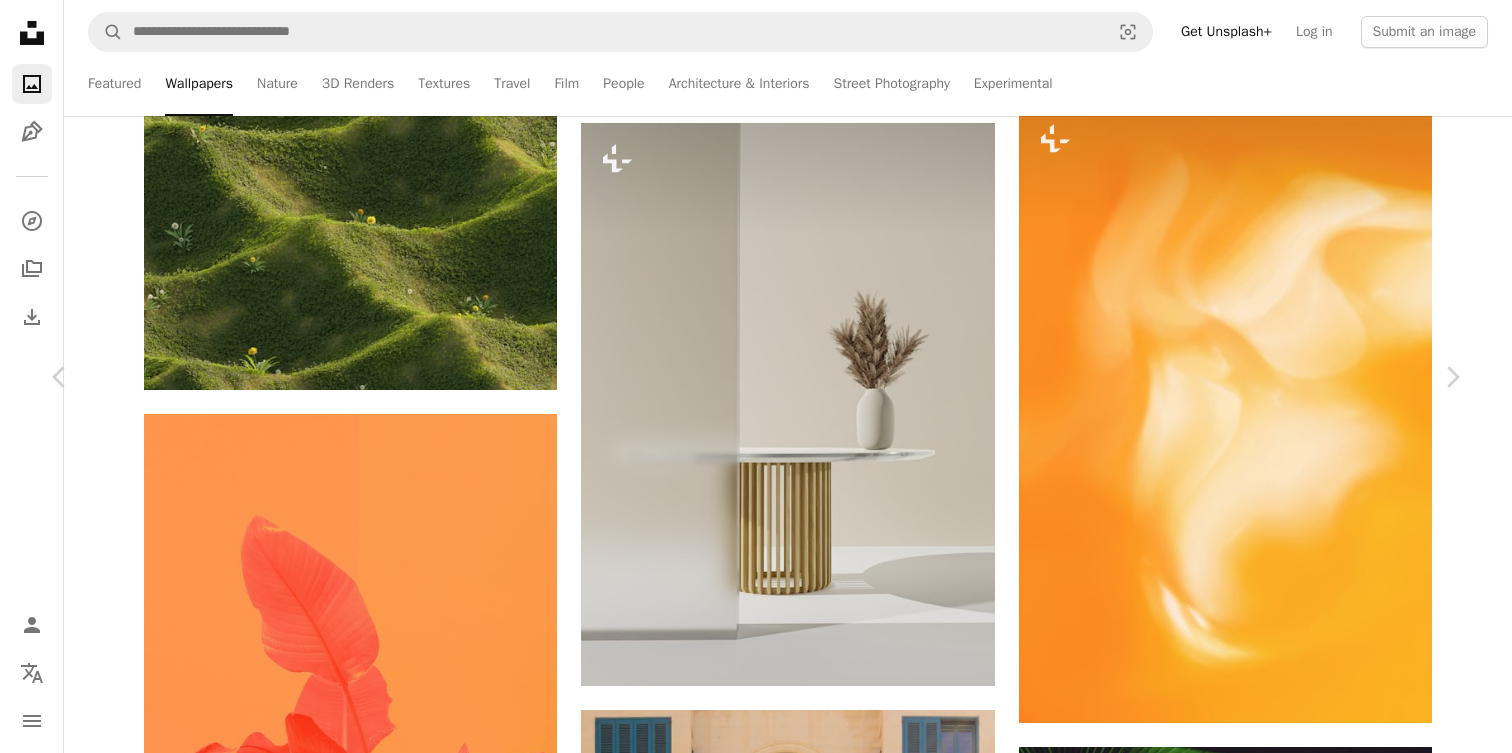 click on "An X shape Chevron left Chevron right Maria Louceiro For Unsplash+ A heart A plus sign A lock Download Zoom in Featured in Photos , Wallpapers , Textures A forward-right arrow Share More Actions Calendar outlined Published on June 19, 2023 Safety Licensed under the Unsplash+ License background abstract texture pattern orange wallpapers backgrounds landscapes colourful Free stock photos From this series Chevron right Plus sign for Unsplash+ Plus sign for Unsplash+ Plus sign for Unsplash+ Plus sign for Unsplash+ Plus sign for Unsplash+ Plus sign for Unsplash+ Plus sign for Unsplash+ Plus sign for Unsplash+ Plus sign for Unsplash+ Related images Plus sign for Unsplash+ A heart A plus sign Maria Louceiro For Unsplash+ A lock Download Plus sign for Unsplash+ A heart A plus sign Allec Gomes For Unsplash+ A lock Download Plus sign for Unsplash+ A heart A plus sign Maria Louceiro For Unsplash+ A lock Download Plus sign for Unsplash+ A heart A plus sign paul campbell For Unsplash+ For" at bounding box center [756, 3423] 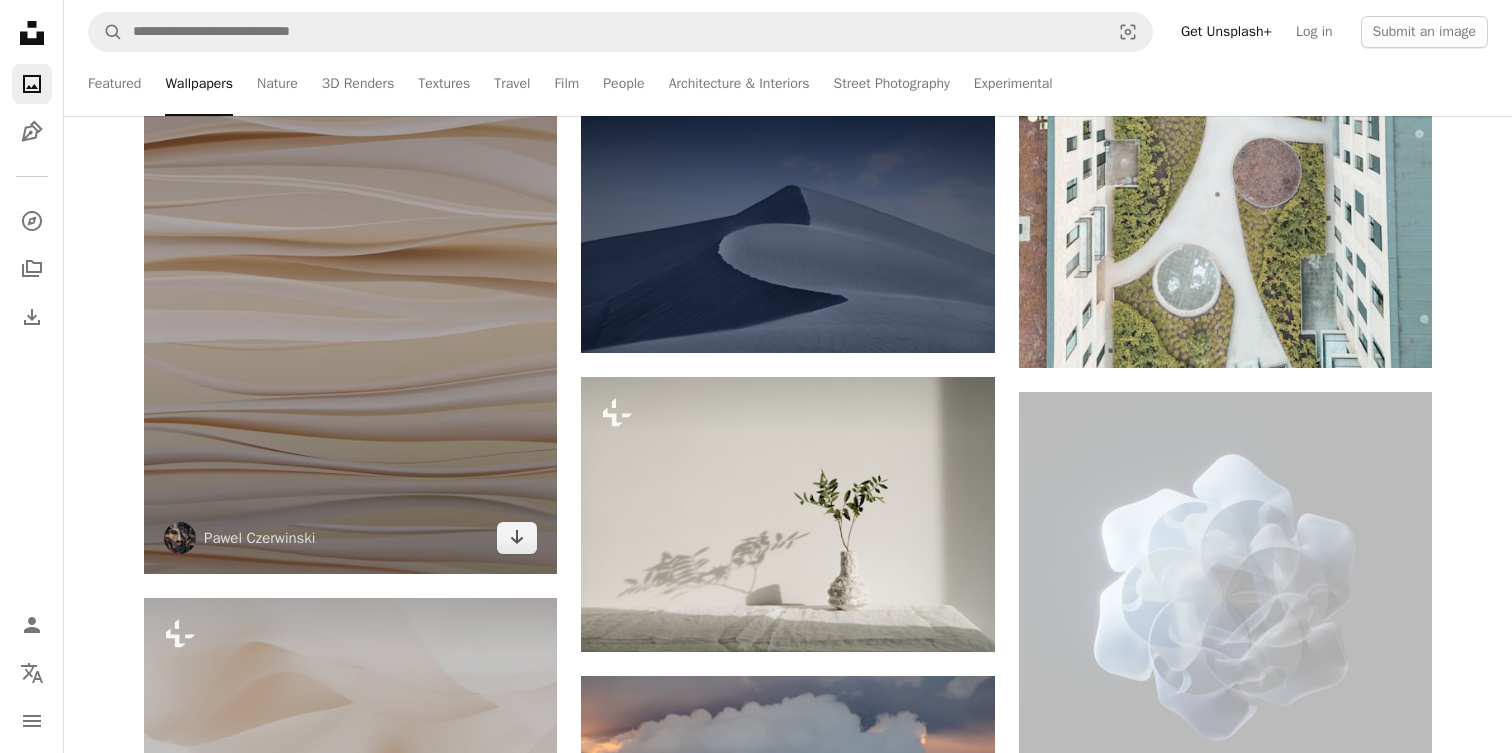 scroll, scrollTop: 17348, scrollLeft: 0, axis: vertical 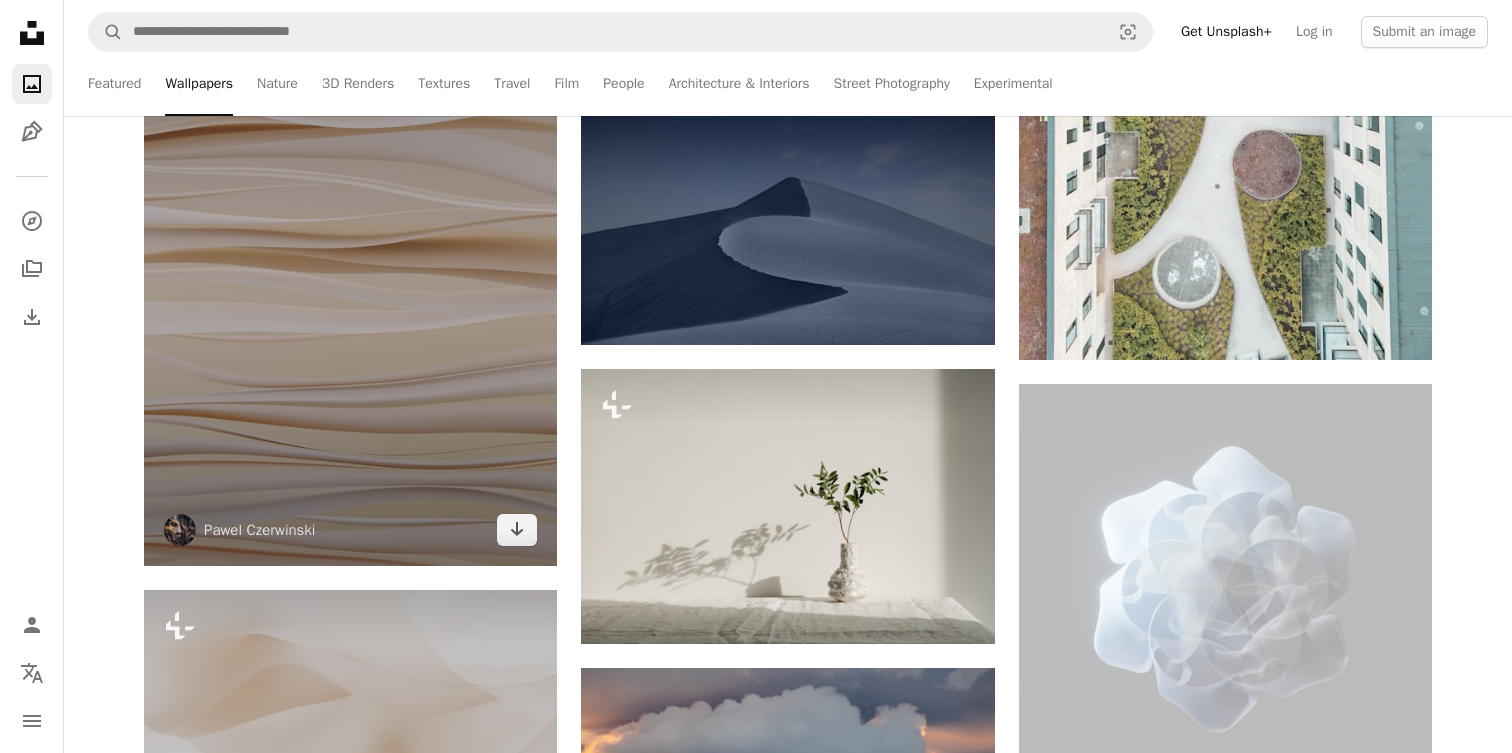 click at bounding box center (350, 256) 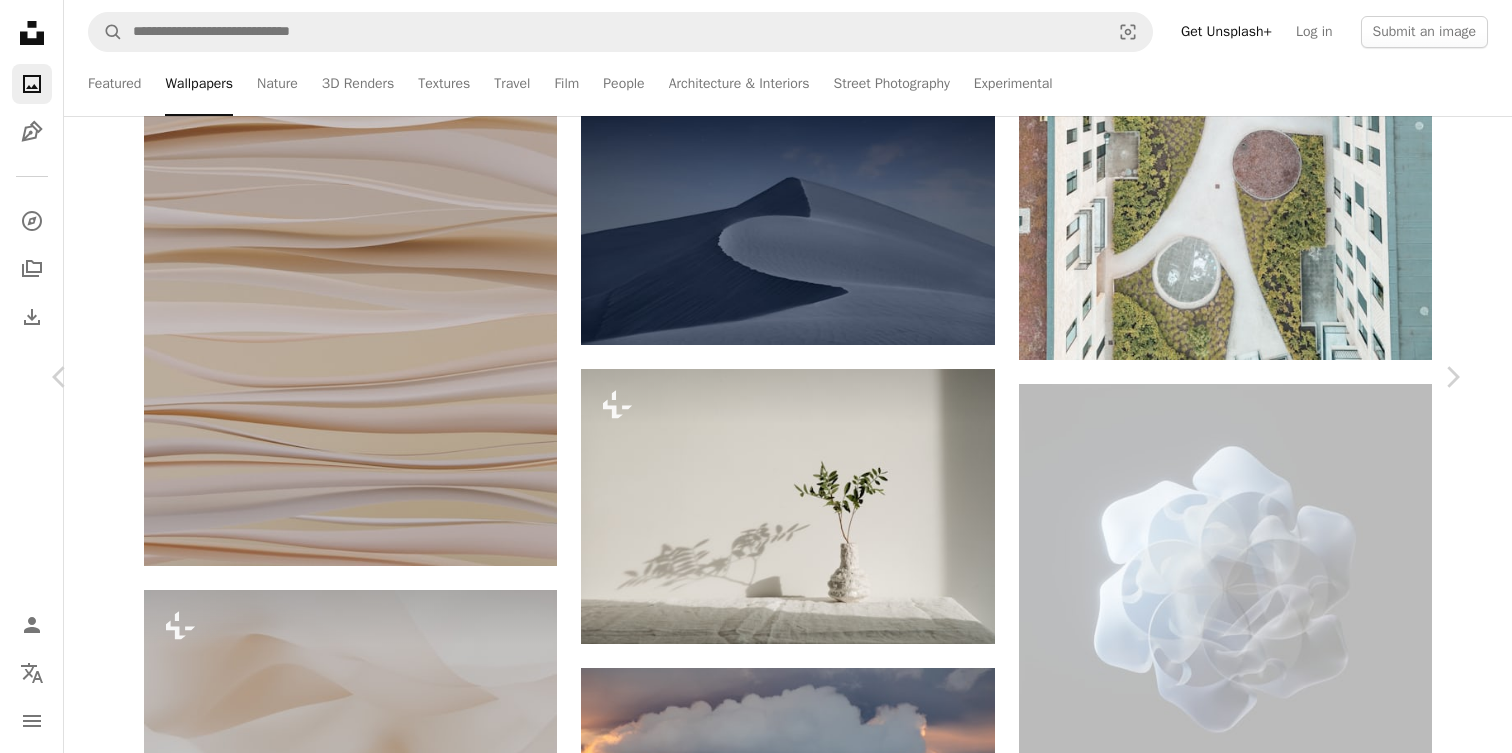 click on "Chevron down" 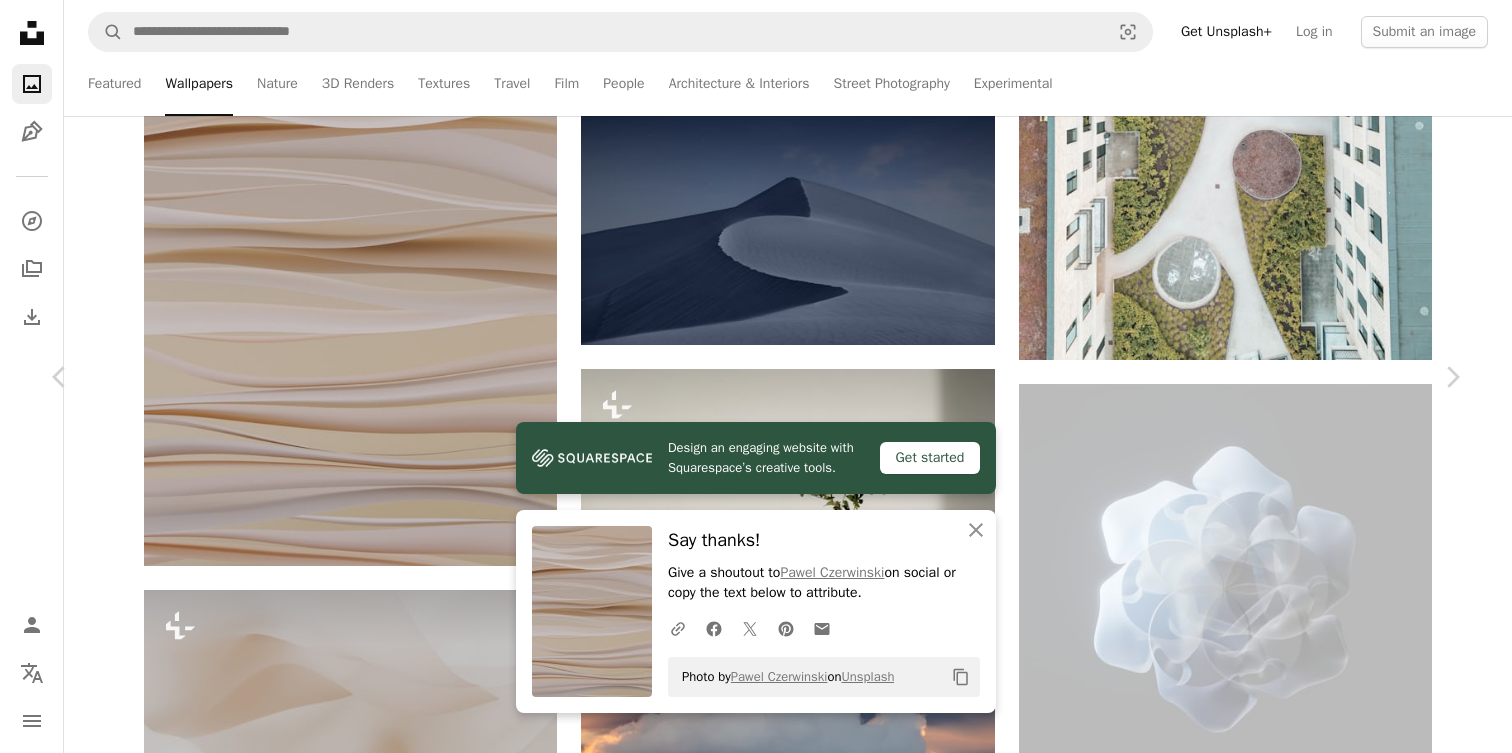 click on "An X shape Chevron left Chevron right Design an engaging website with Squarespace’s creative tools. Get started An X shape Close Say thanks! Give a shoutout to Pawel Czerwinski on social or copy the text below to attribute. A URL sharing icon (chains) Facebook icon X (formerly Twitter) icon Pinterest icon An envelope Photo by Pawel Czerwinski on Unsplash
Copy content Pawel Czerwinski pawel_czerwinski A heart A plus sign Download free Chevron down Zoom in Views 1,054,815 Downloads 5,225 Featured in Photos , Wallpapers A forward-right arrow Share Info icon Info More Actions 3D render (Blender 3.1) Calendar outlined Published on April 15, 2022 Safety Free to use under the Unsplash License wallpaper background abstract texture pattern yellow wave brown wallpapers render backgrounds pastel bright warm blender cgi wavy art grey graphics Creative Commons images Browse premium related images on iStock | Save 20% with code UNSPLASH20 View more on iStock ↗ Related images A heart A plus sign For" at bounding box center [756, 4464] 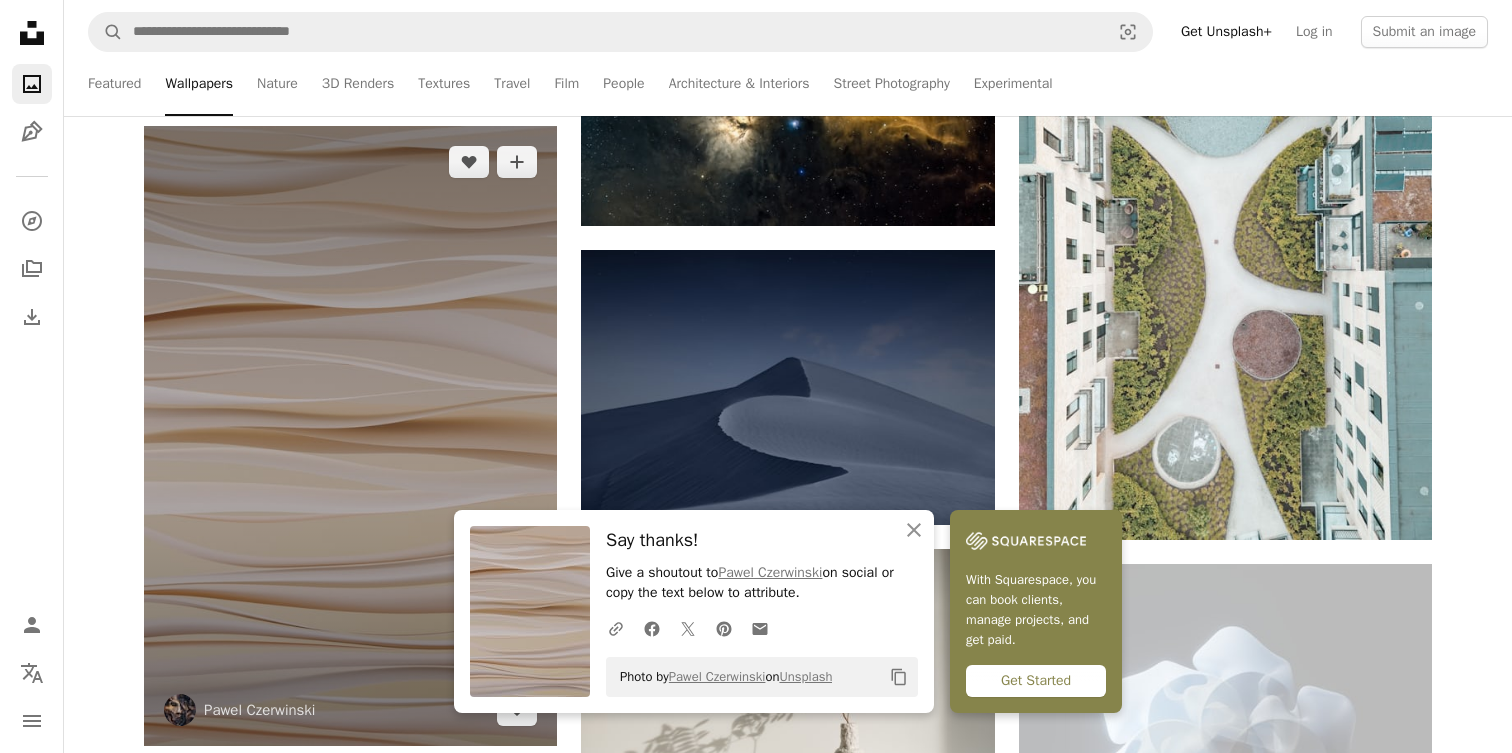 scroll, scrollTop: 17083, scrollLeft: 0, axis: vertical 